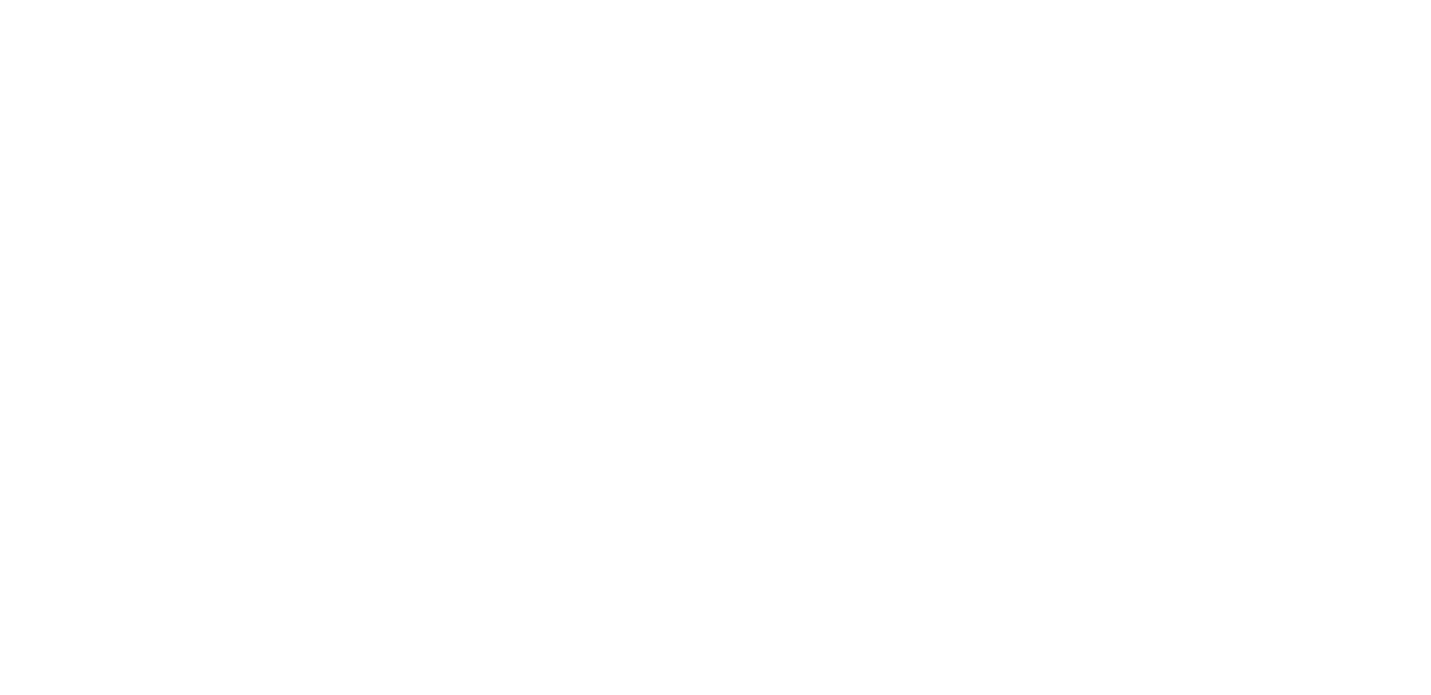 scroll, scrollTop: 0, scrollLeft: 0, axis: both 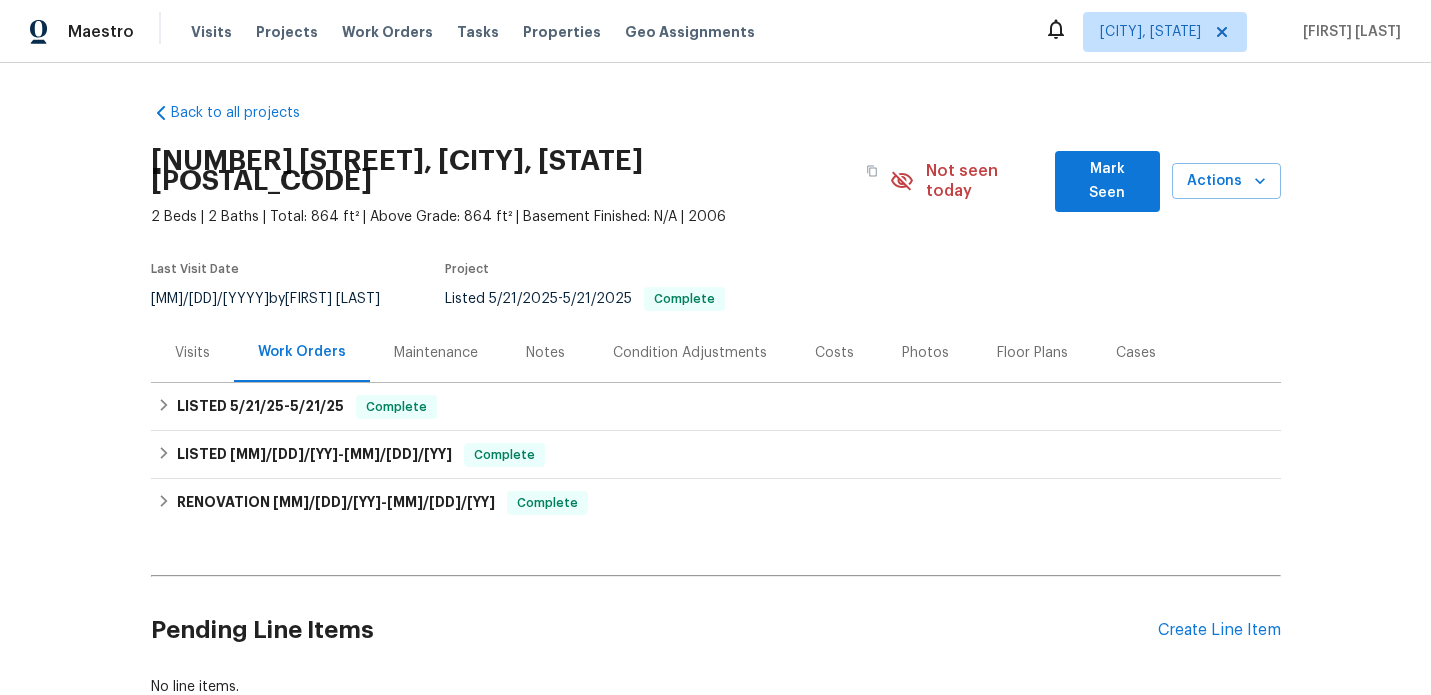 click on "Visits" at bounding box center (192, 353) 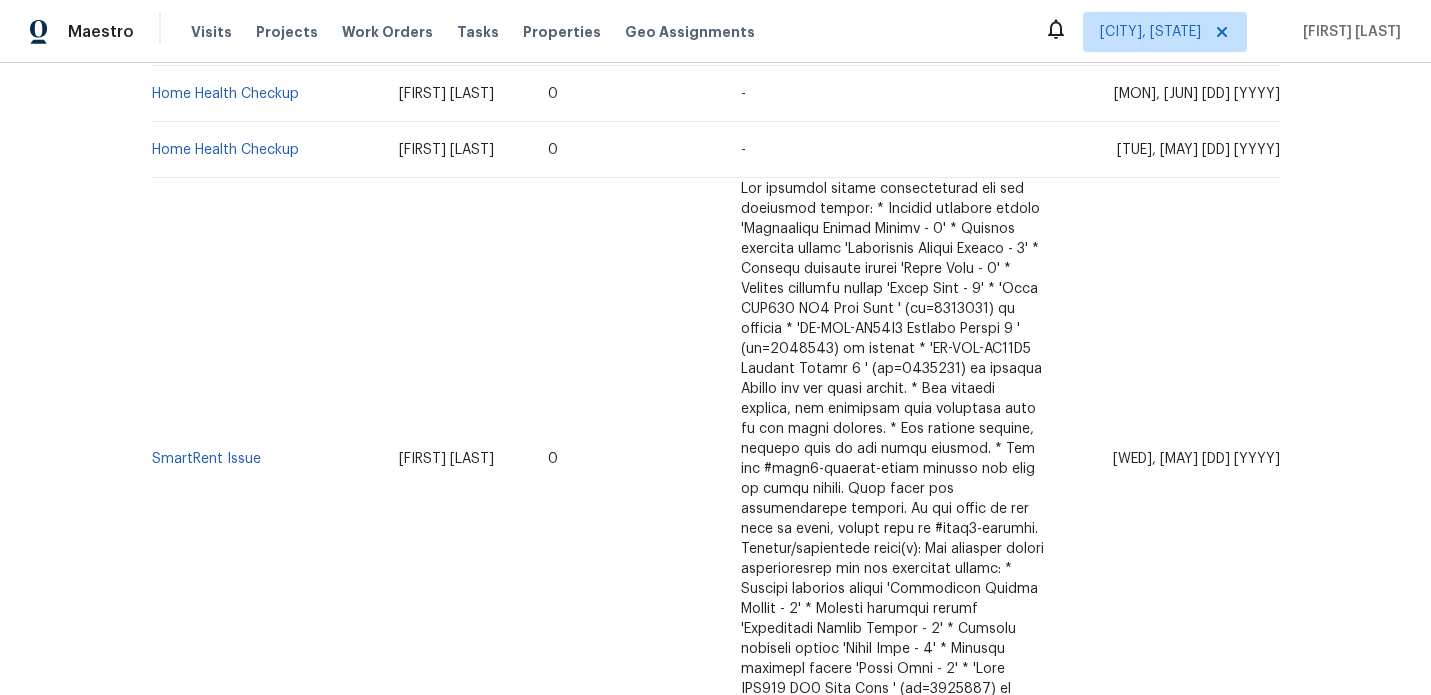 scroll, scrollTop: 1423, scrollLeft: 0, axis: vertical 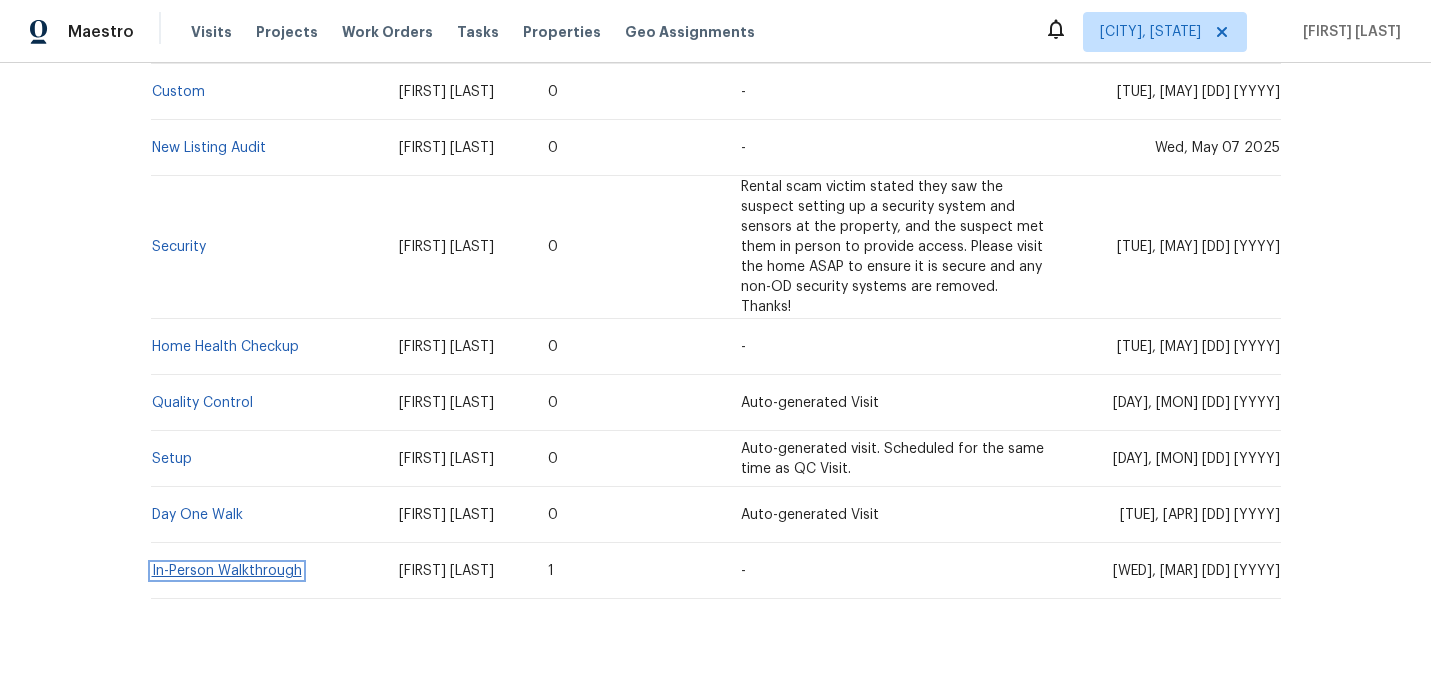 click on "In-Person Walkthrough" at bounding box center [227, 571] 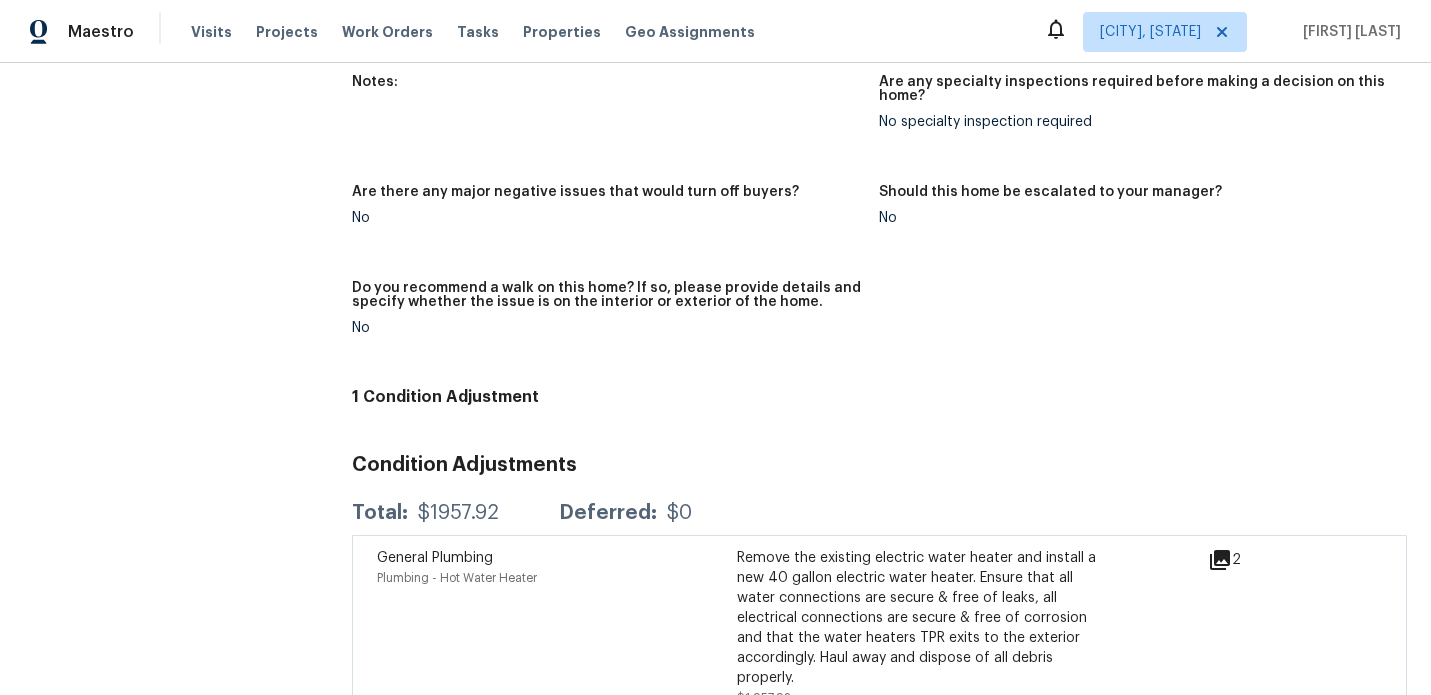 scroll, scrollTop: 4361, scrollLeft: 0, axis: vertical 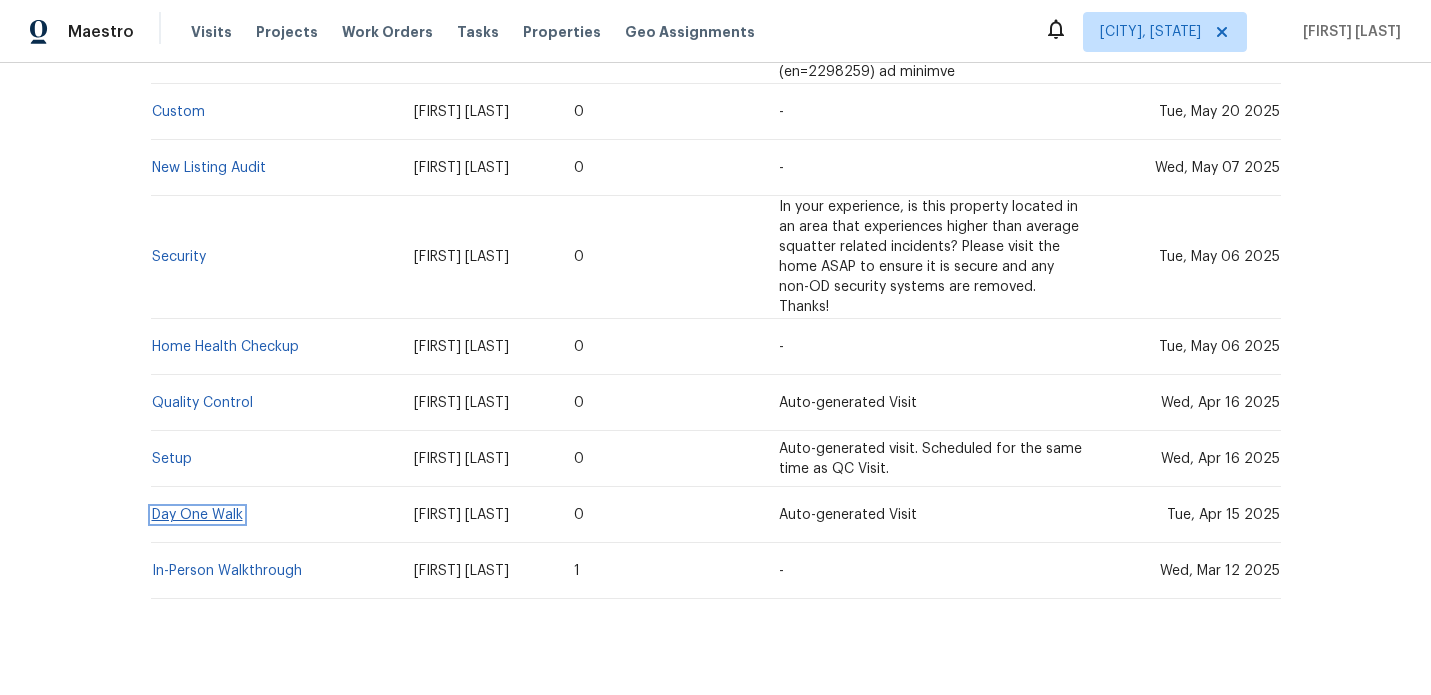 click on "Day One Walk" at bounding box center [197, 515] 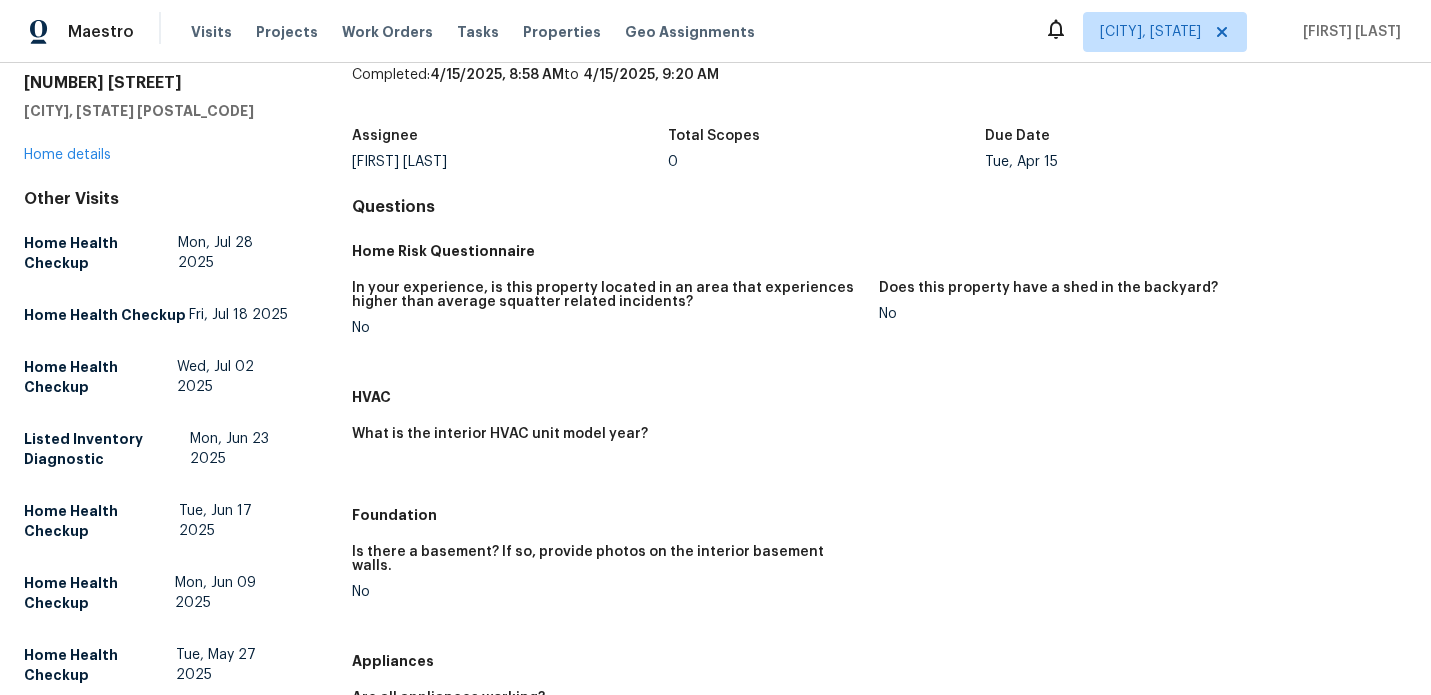 scroll, scrollTop: 0, scrollLeft: 0, axis: both 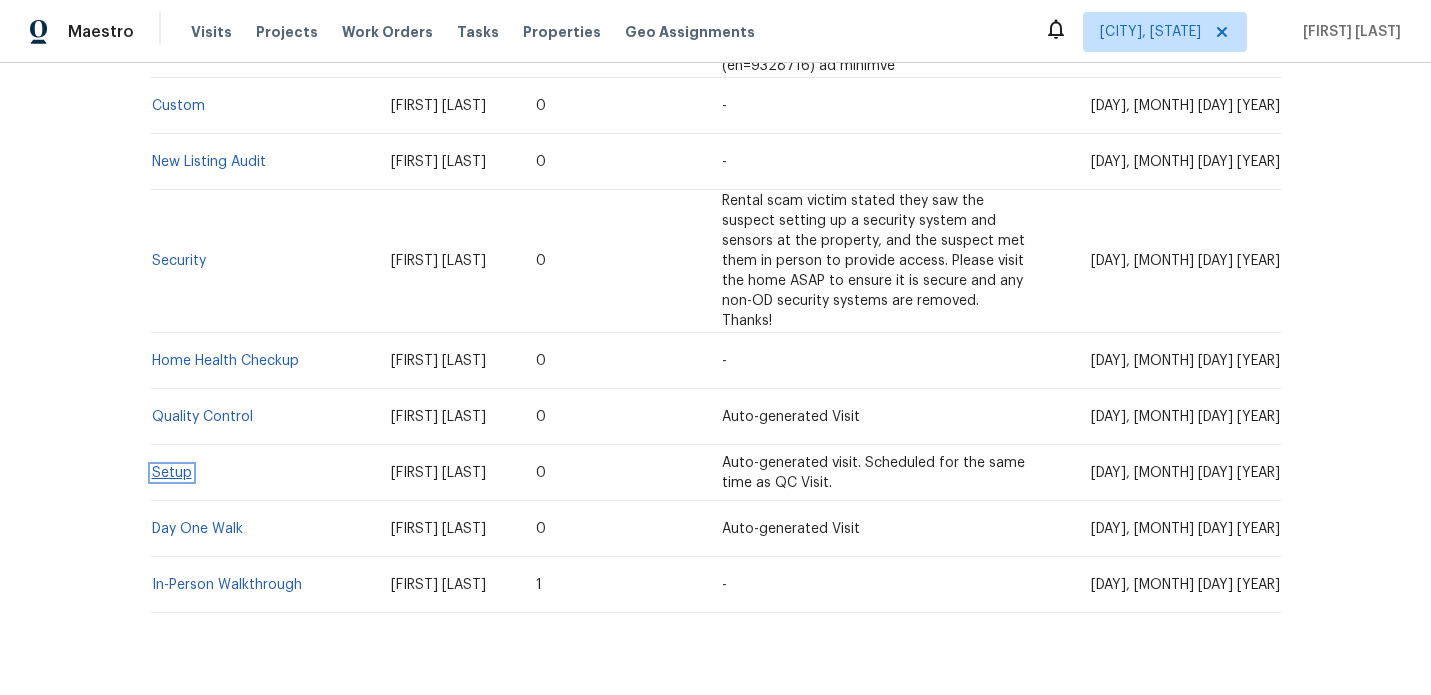click on "Setup" at bounding box center (172, 473) 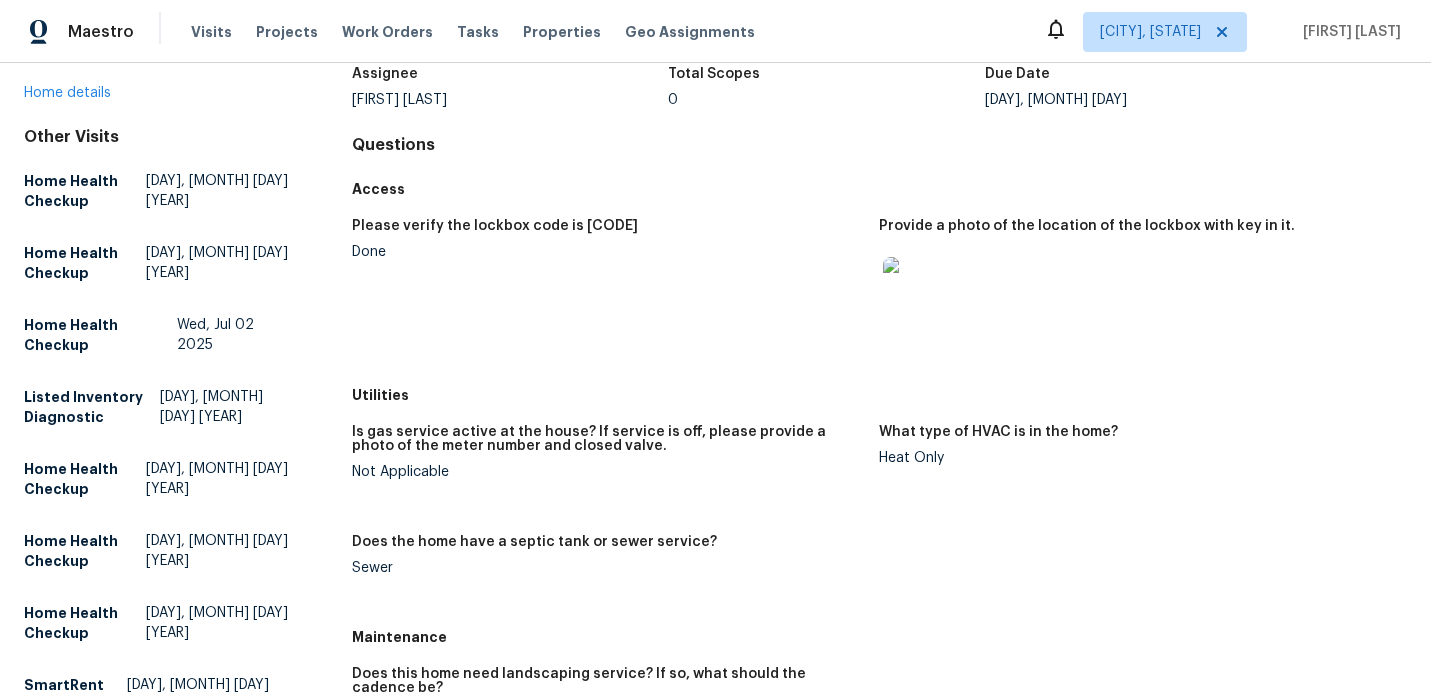 scroll, scrollTop: 0, scrollLeft: 0, axis: both 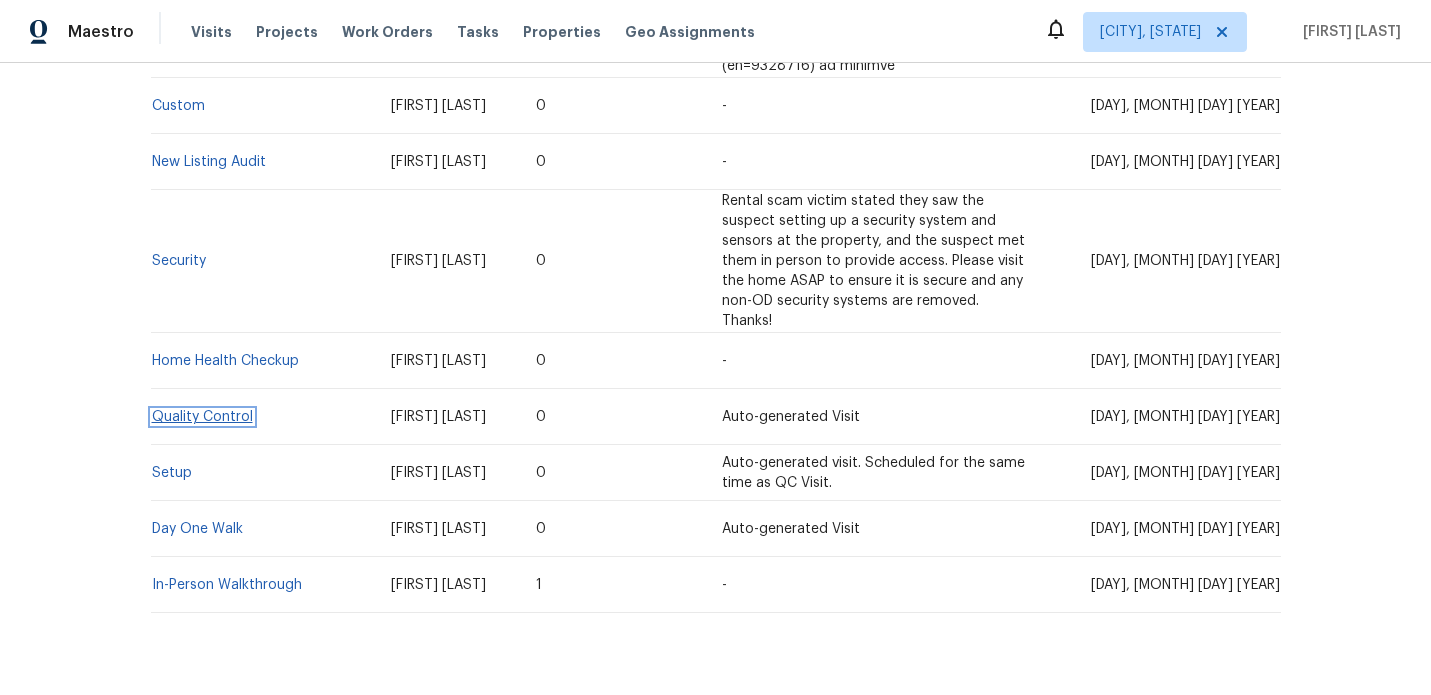 click on "Quality Control" at bounding box center (202, 417) 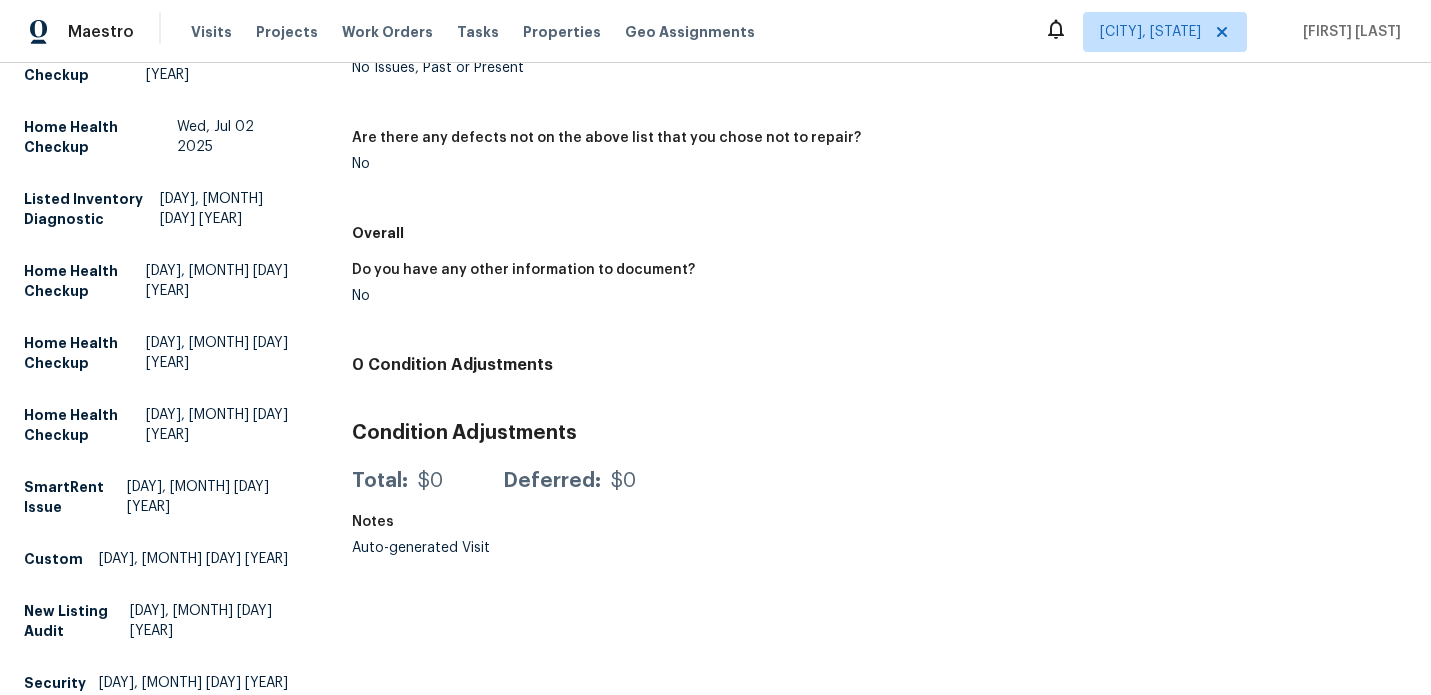 scroll, scrollTop: 0, scrollLeft: 0, axis: both 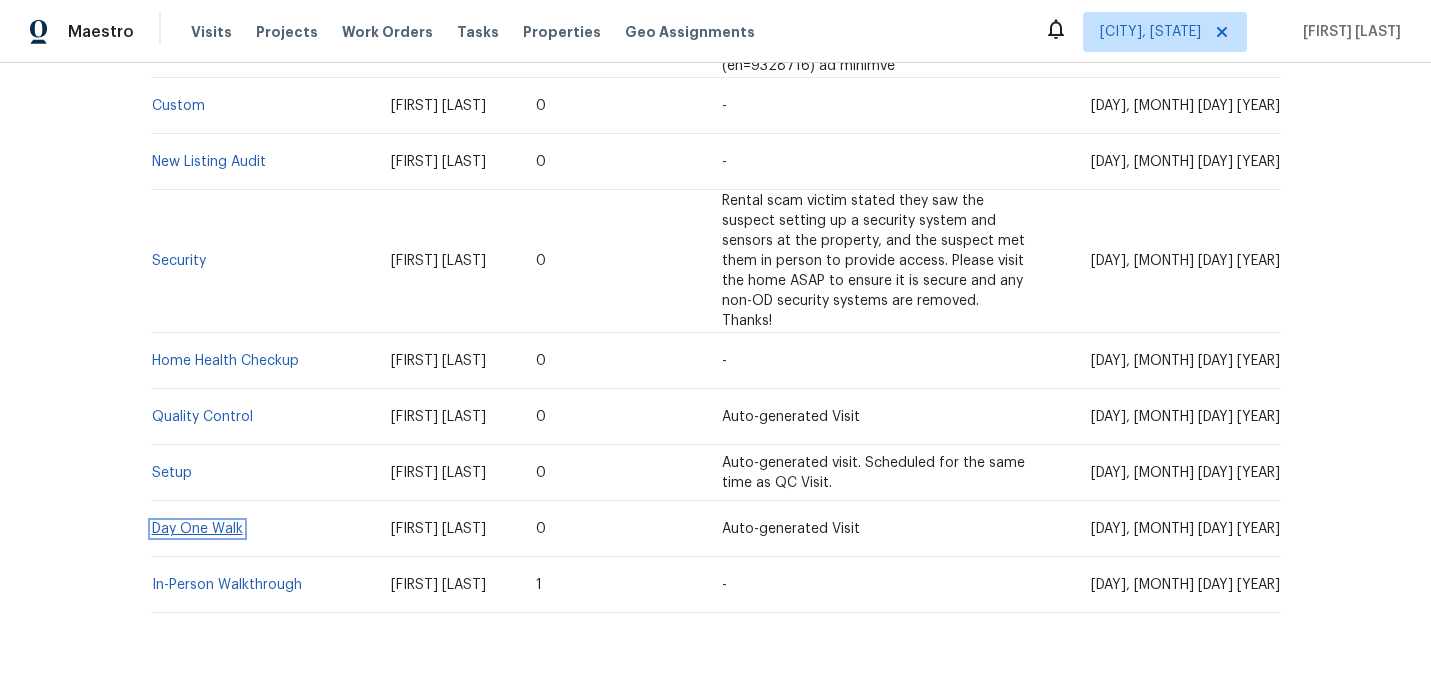 click on "Day One Walk" at bounding box center (197, 529) 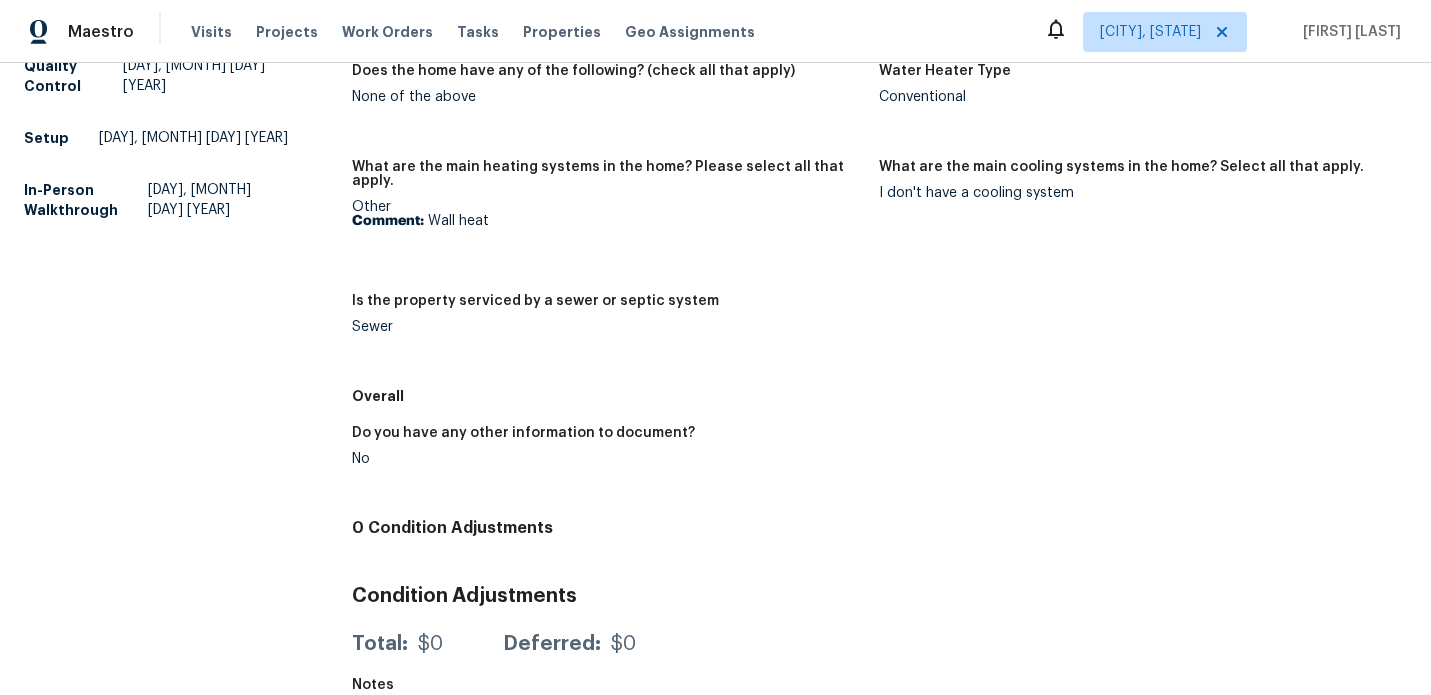 scroll, scrollTop: 1082, scrollLeft: 0, axis: vertical 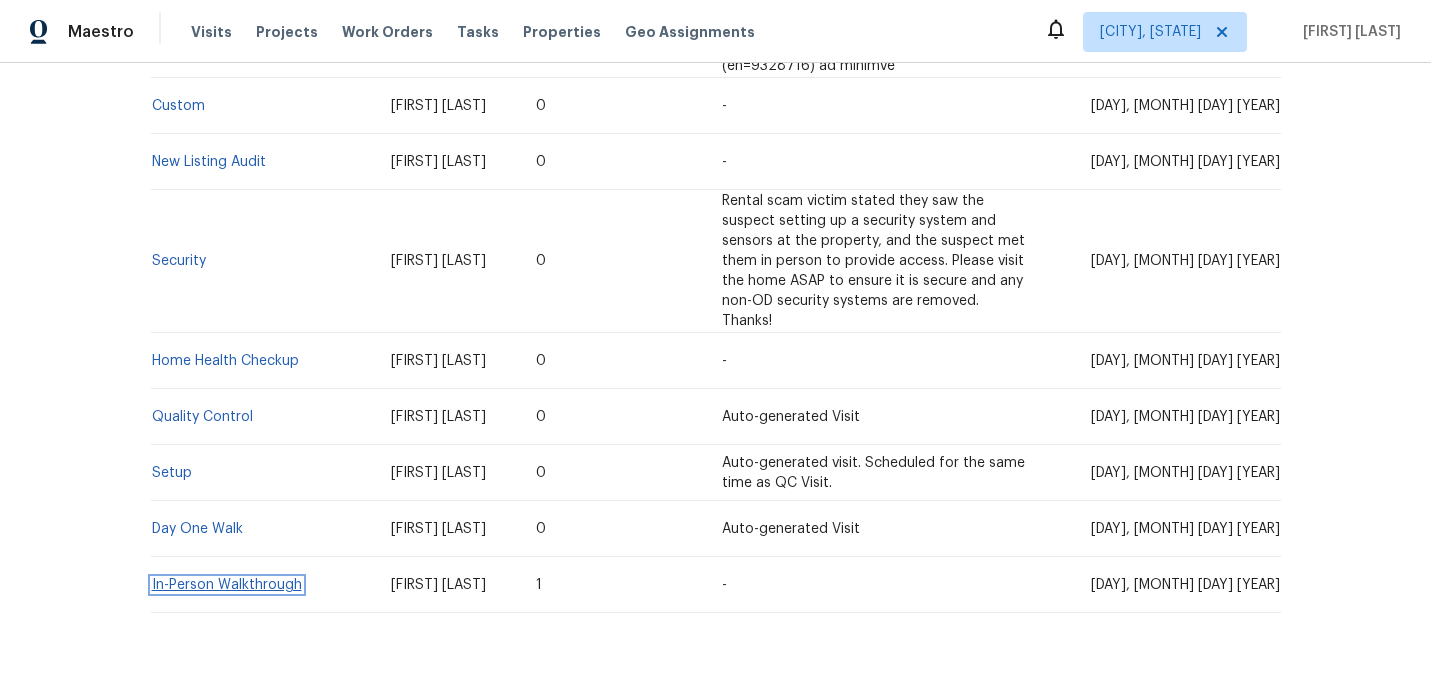 click on "In-Person Walkthrough" at bounding box center (227, 585) 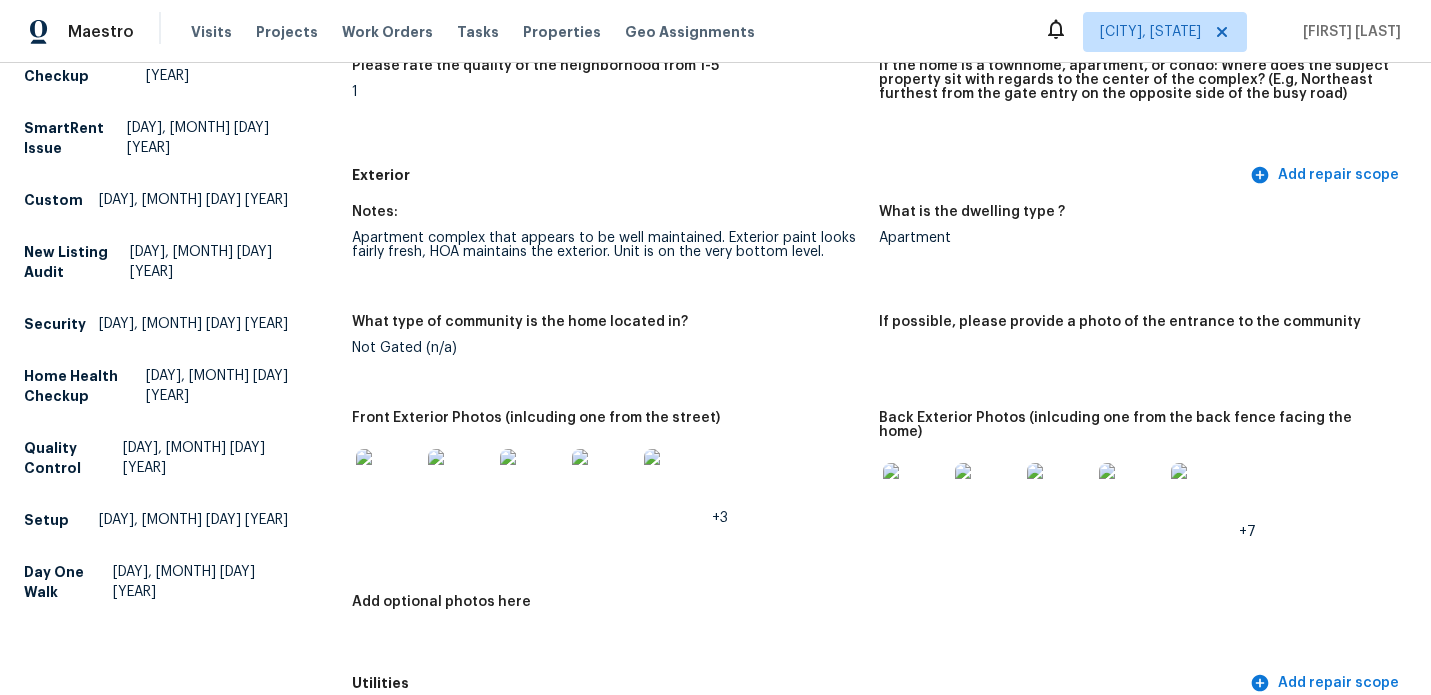 scroll, scrollTop: 705, scrollLeft: 0, axis: vertical 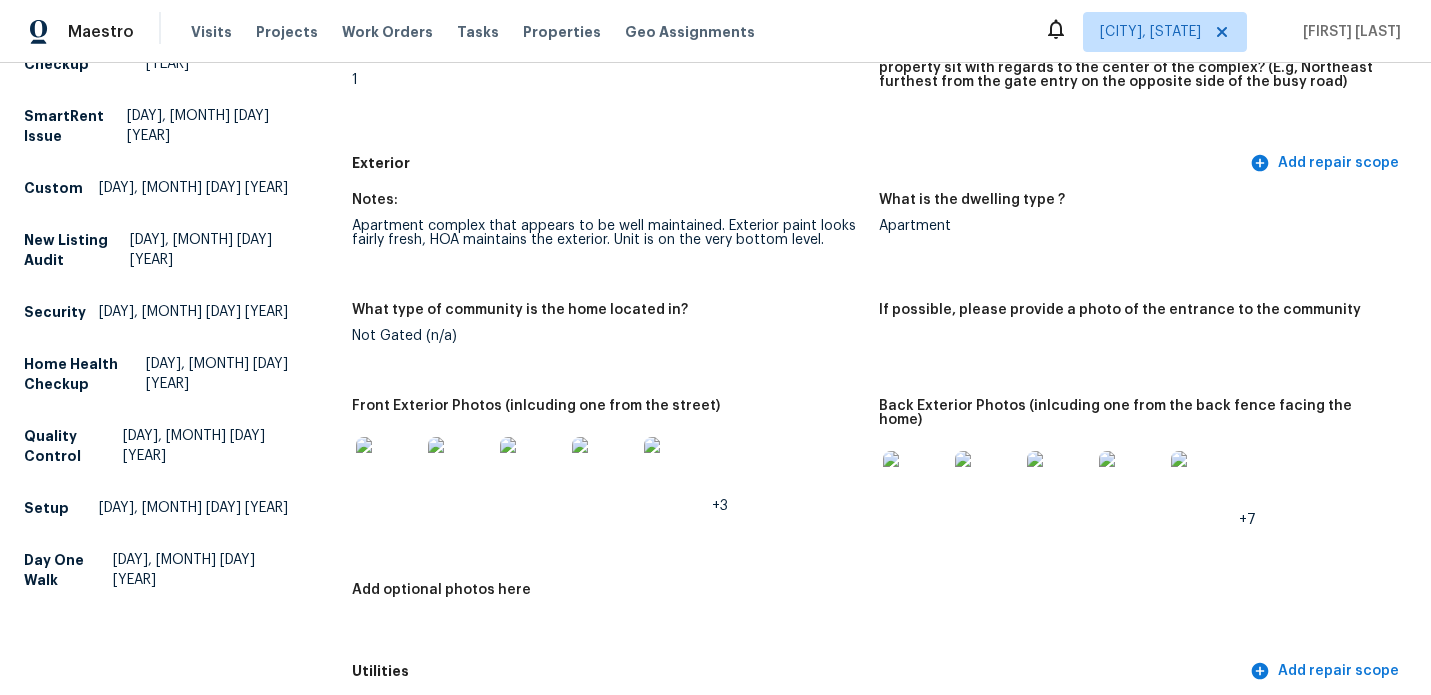 click at bounding box center (388, 469) 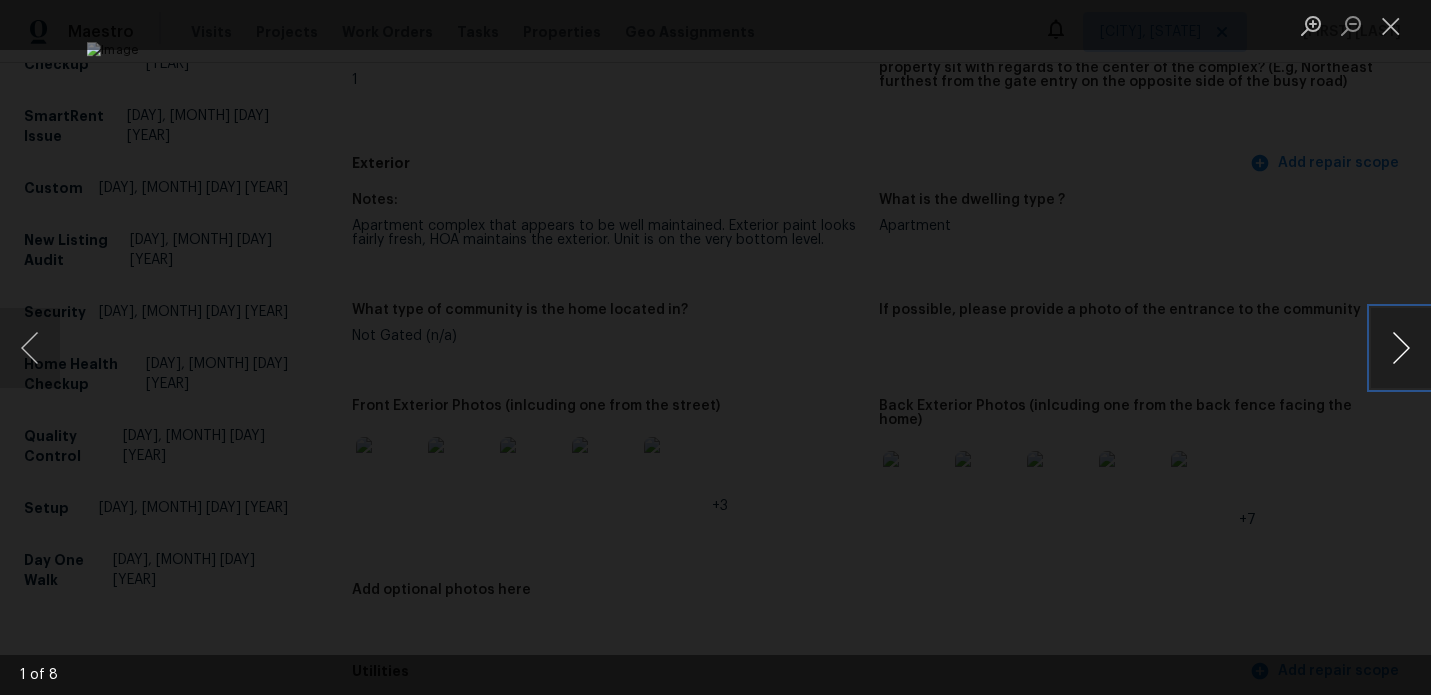click at bounding box center (1401, 348) 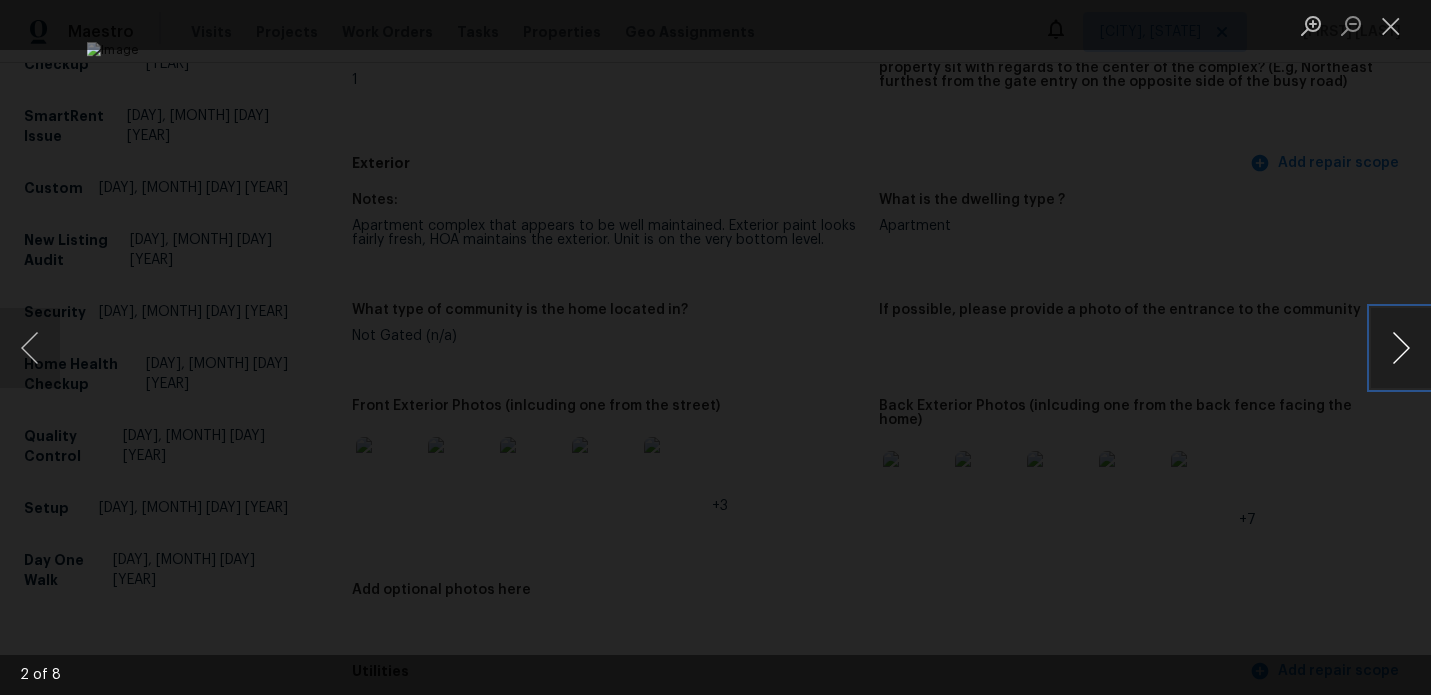 click at bounding box center [1401, 348] 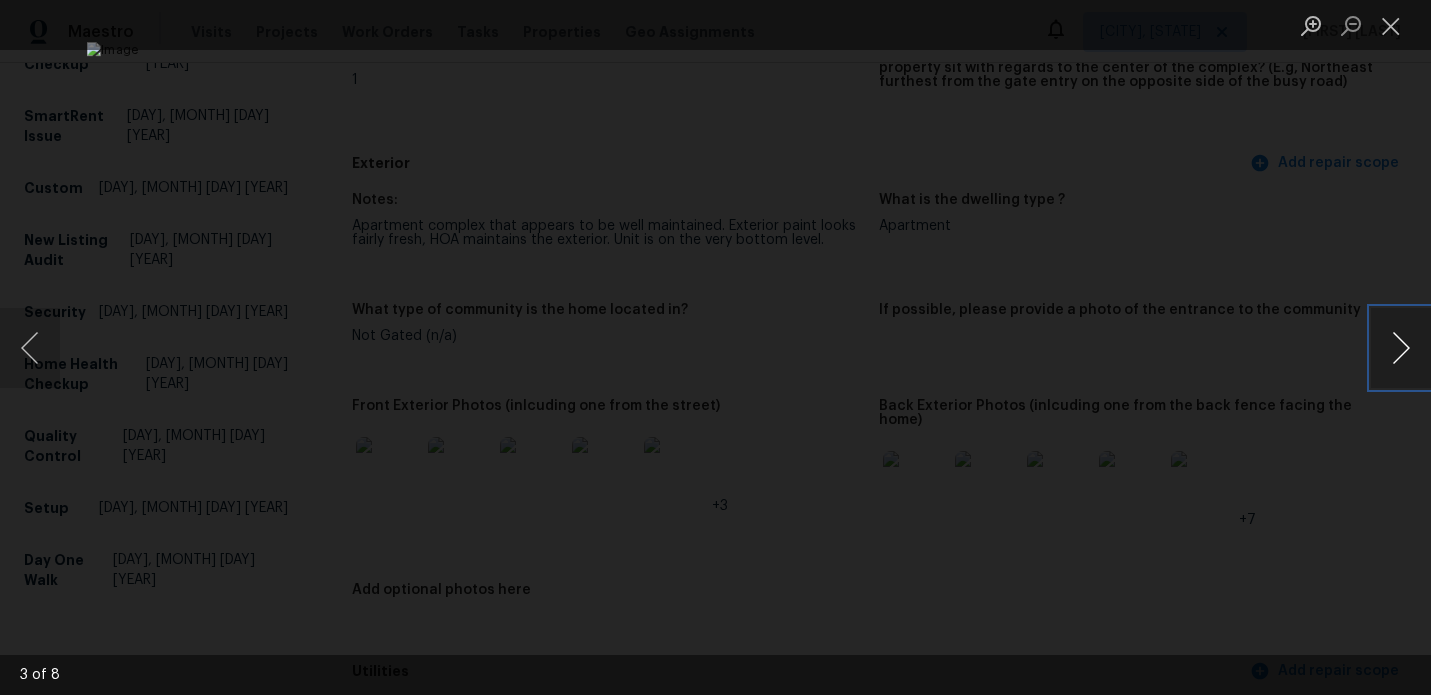click at bounding box center (1401, 348) 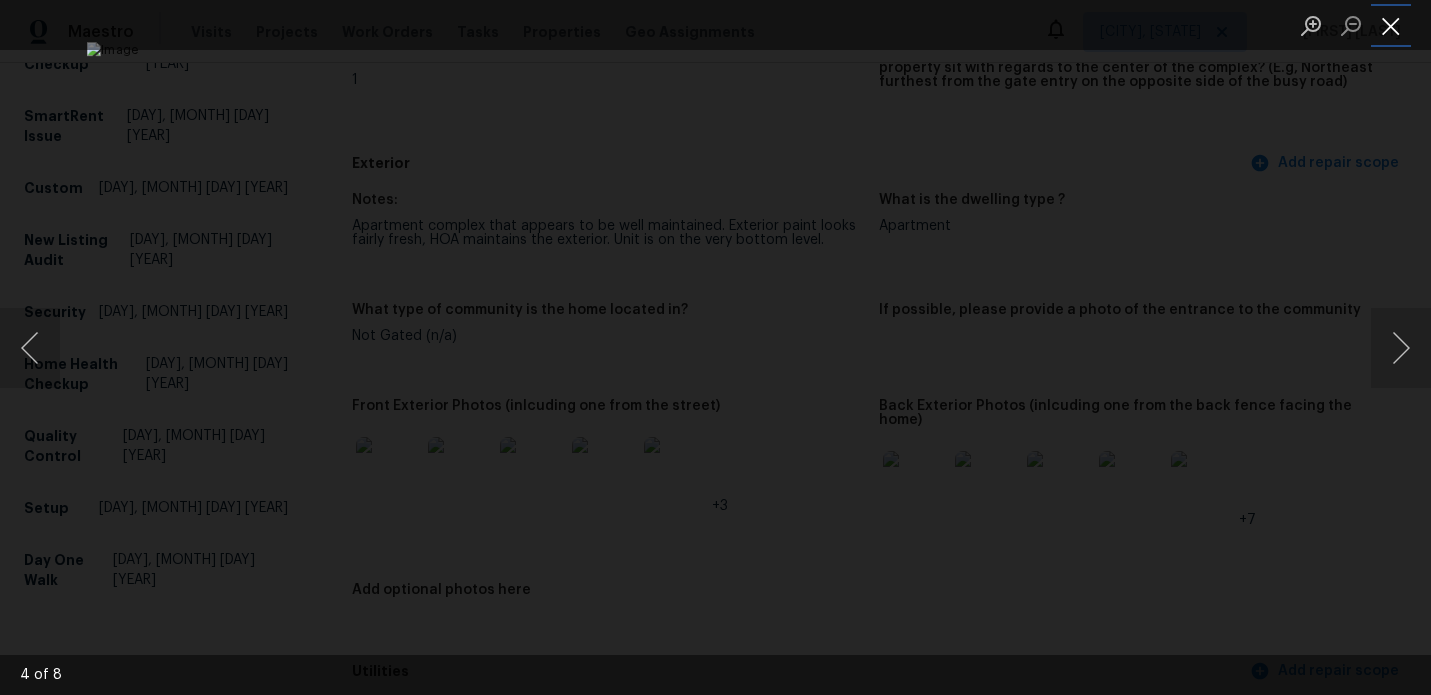 click at bounding box center [1391, 25] 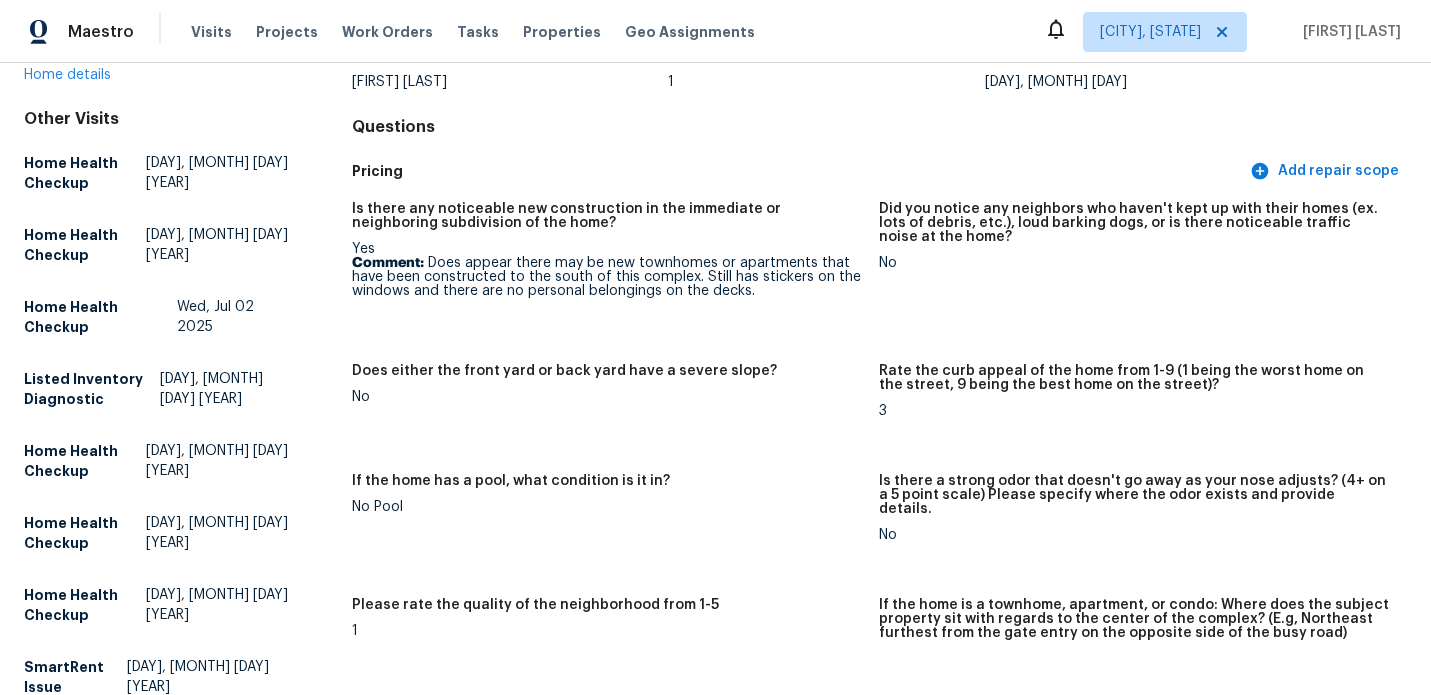 scroll, scrollTop: 97, scrollLeft: 0, axis: vertical 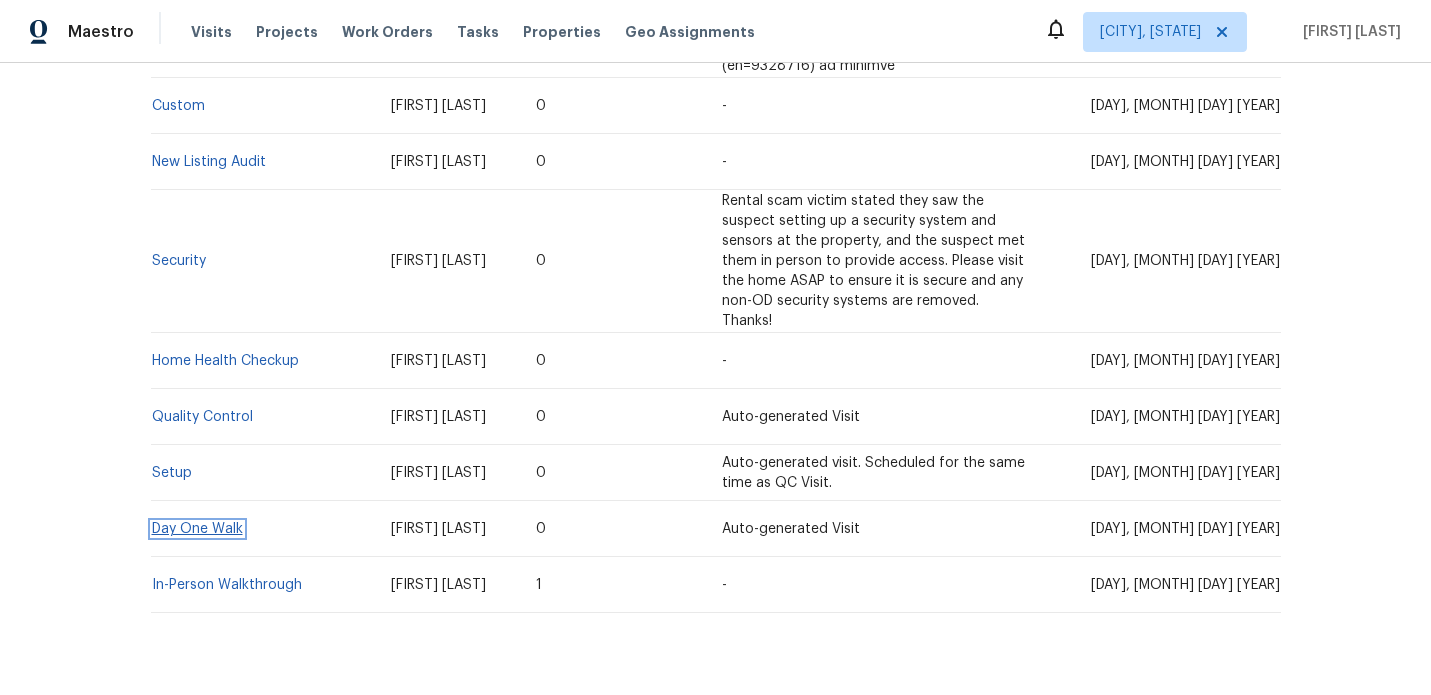 click on "Day One Walk" at bounding box center [197, 529] 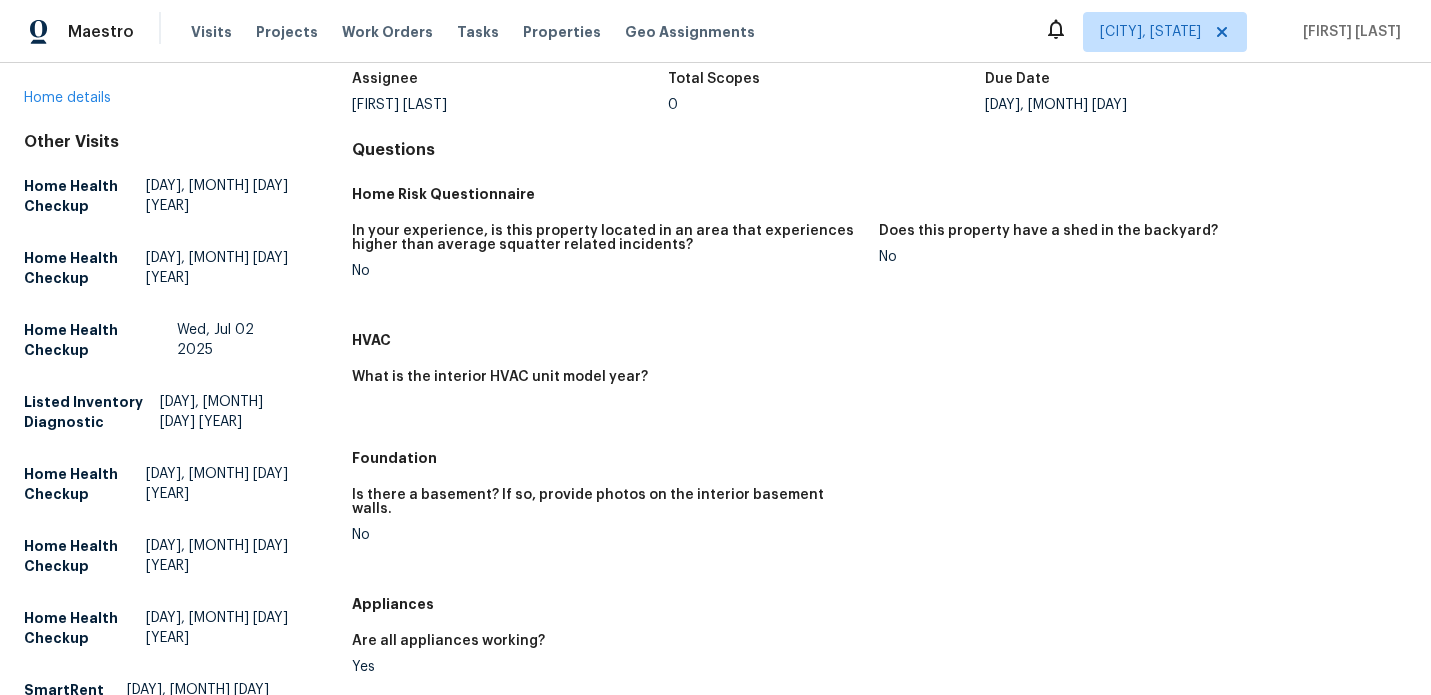 scroll, scrollTop: 0, scrollLeft: 0, axis: both 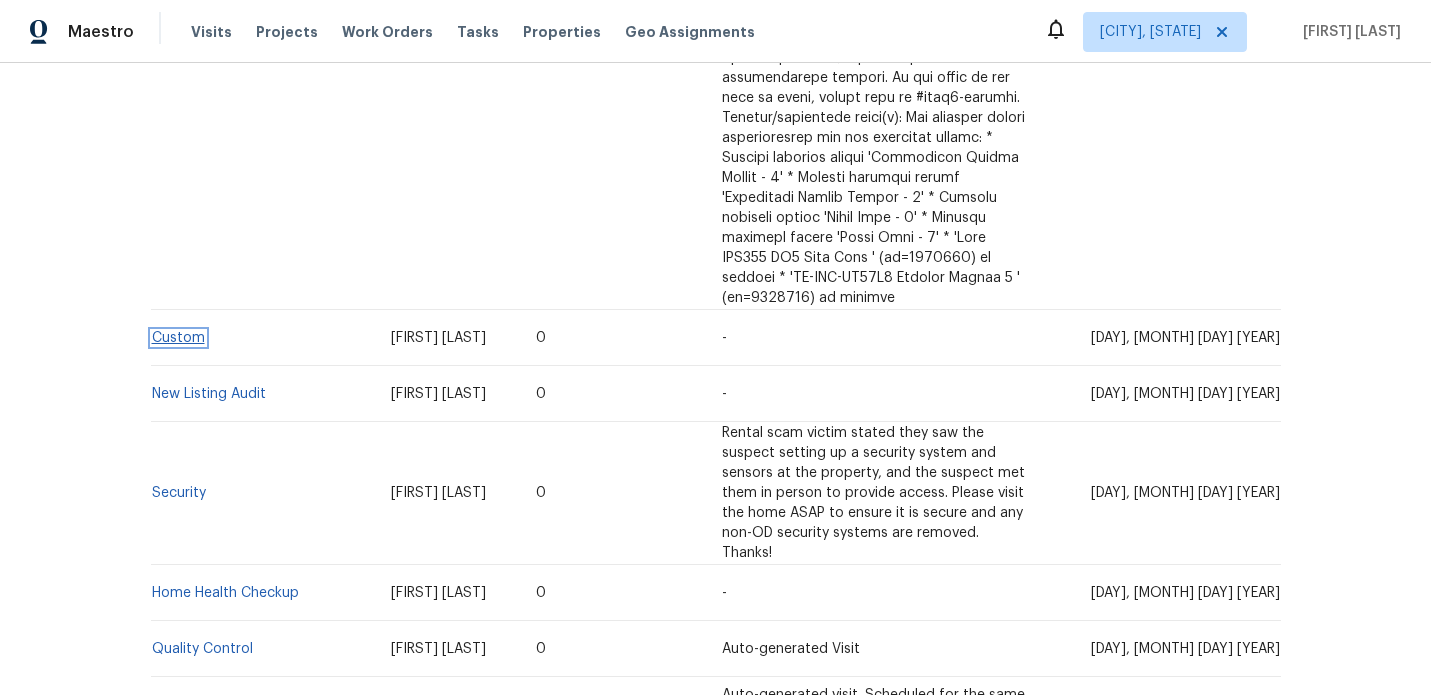 click on "Custom" at bounding box center [178, 338] 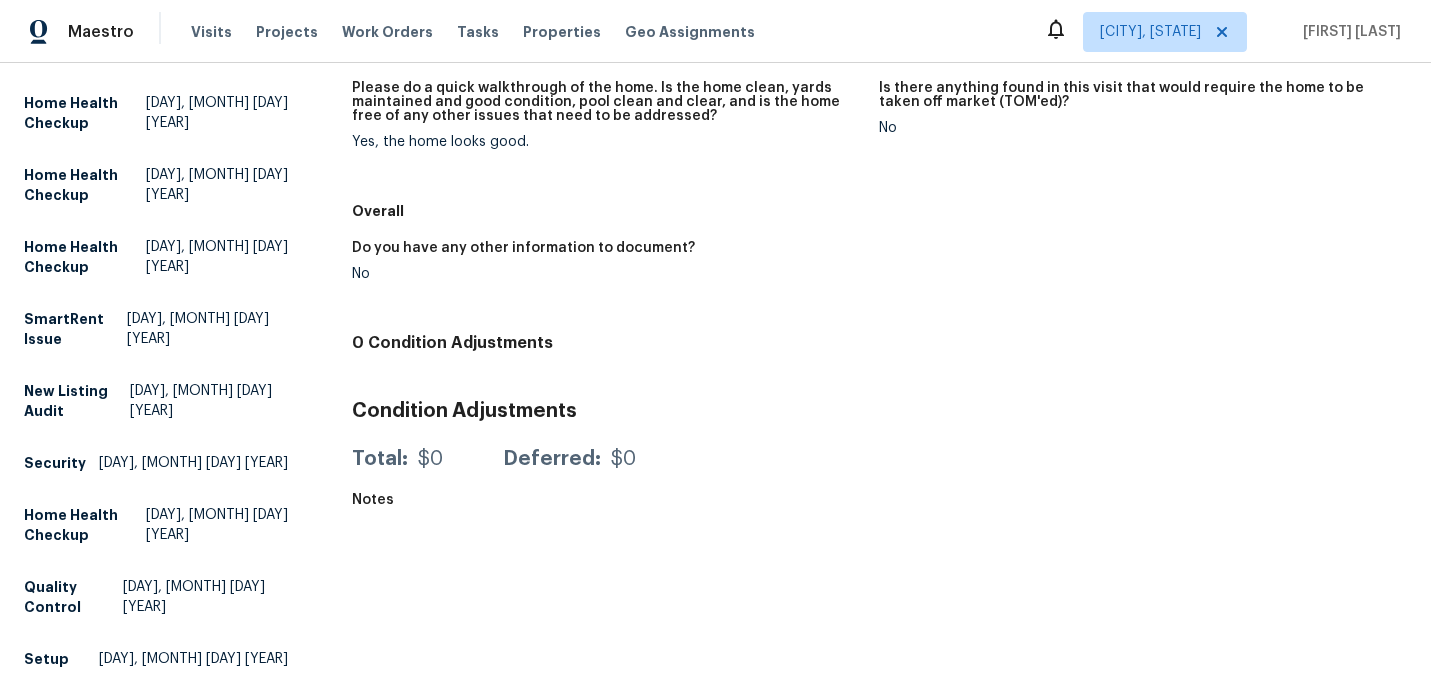 scroll, scrollTop: 504, scrollLeft: 0, axis: vertical 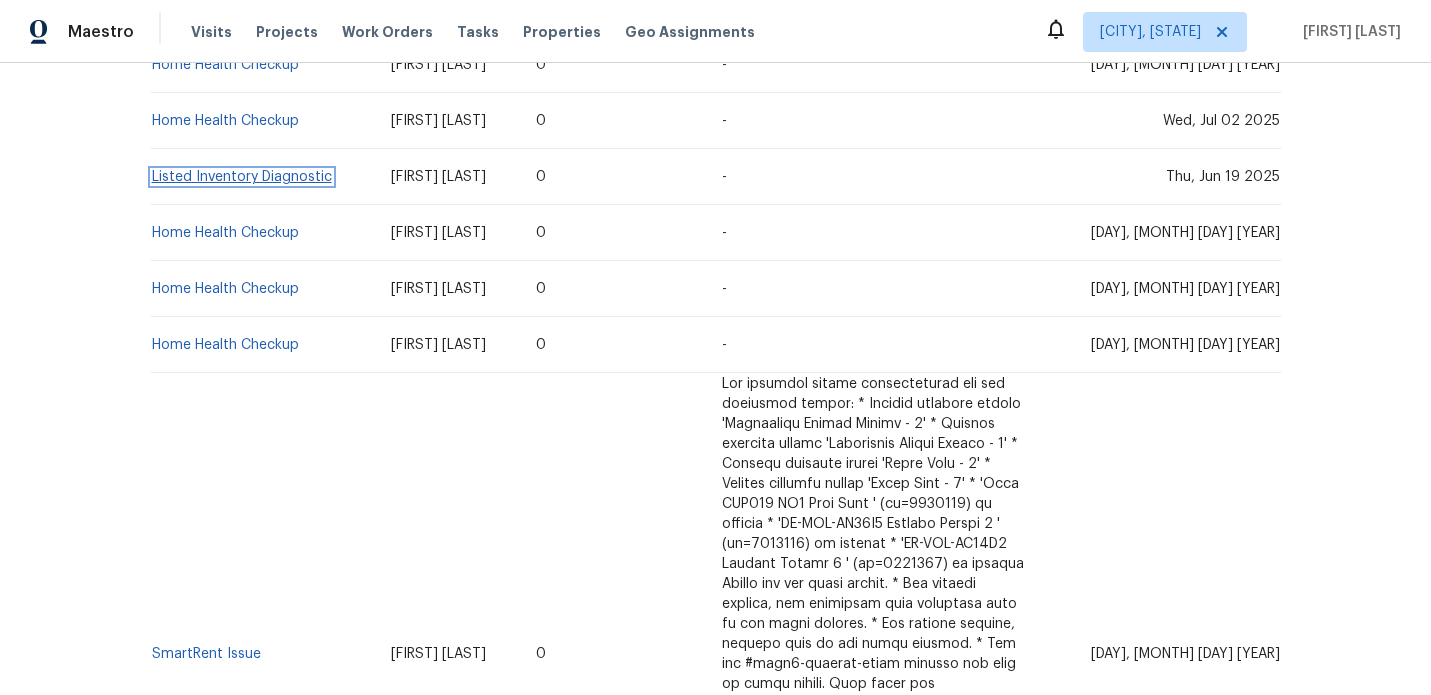 click on "Listed Inventory Diagnostic" at bounding box center (242, 177) 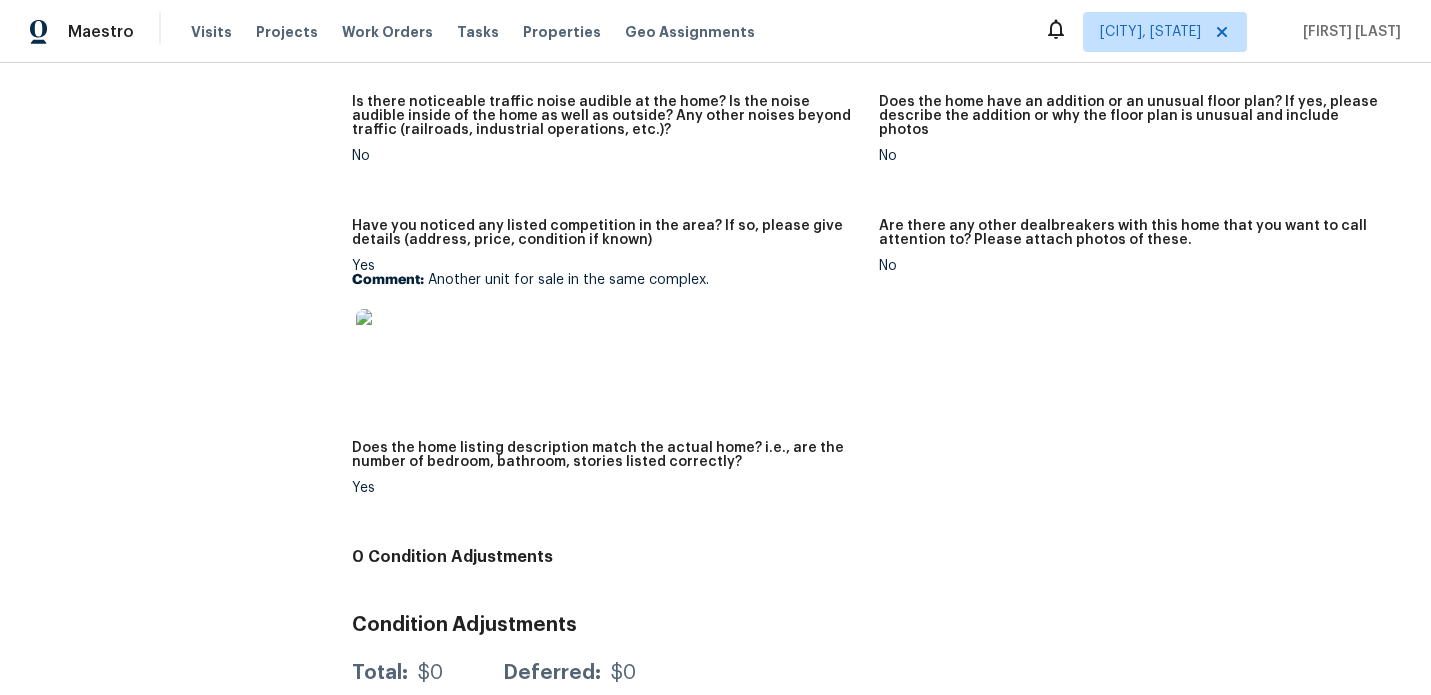 scroll, scrollTop: 1513, scrollLeft: 0, axis: vertical 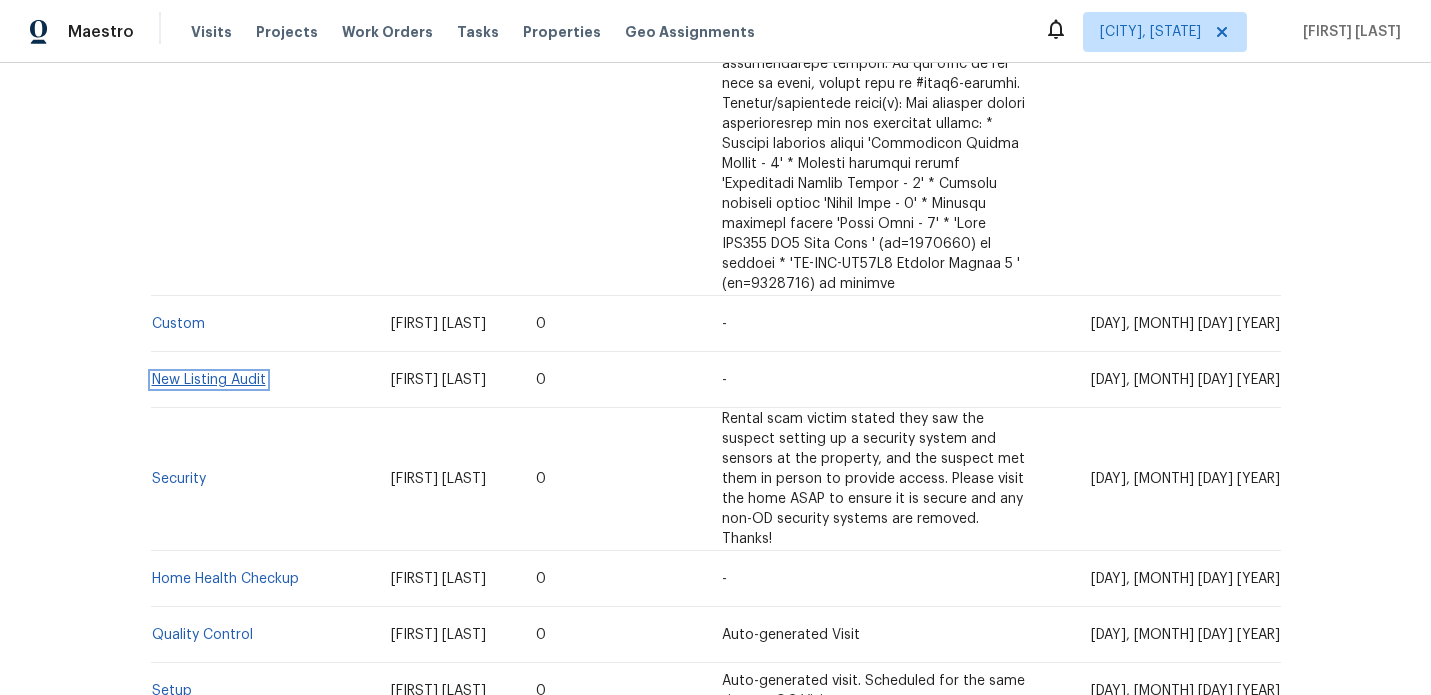 click on "New Listing Audit" at bounding box center (209, 380) 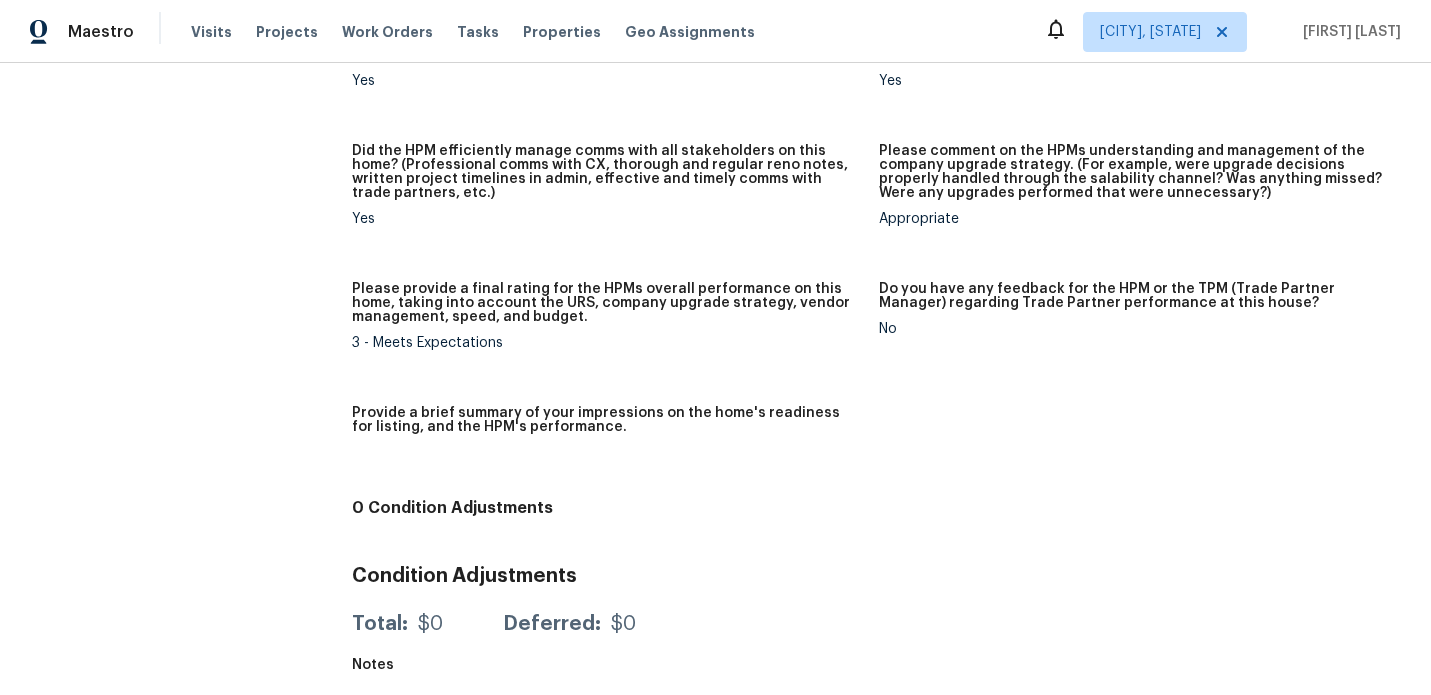 scroll, scrollTop: 1814, scrollLeft: 0, axis: vertical 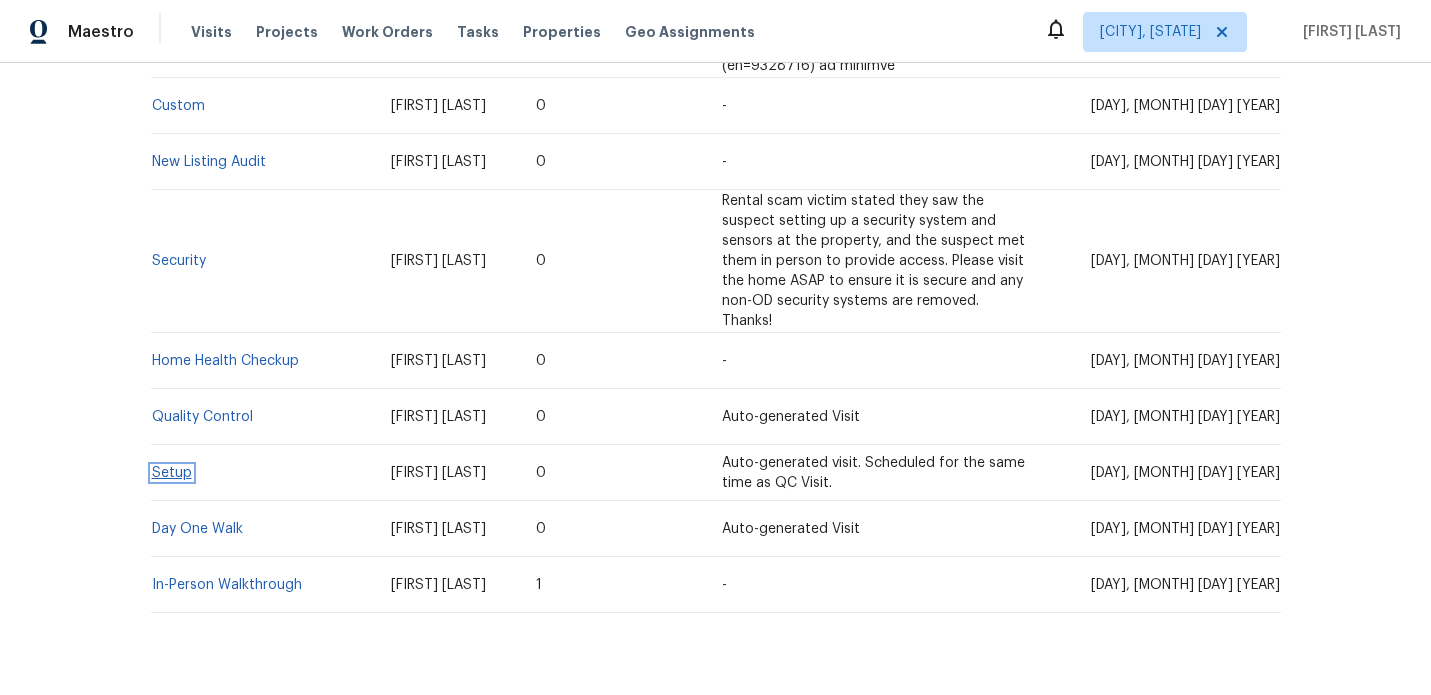 click on "Setup" at bounding box center (172, 473) 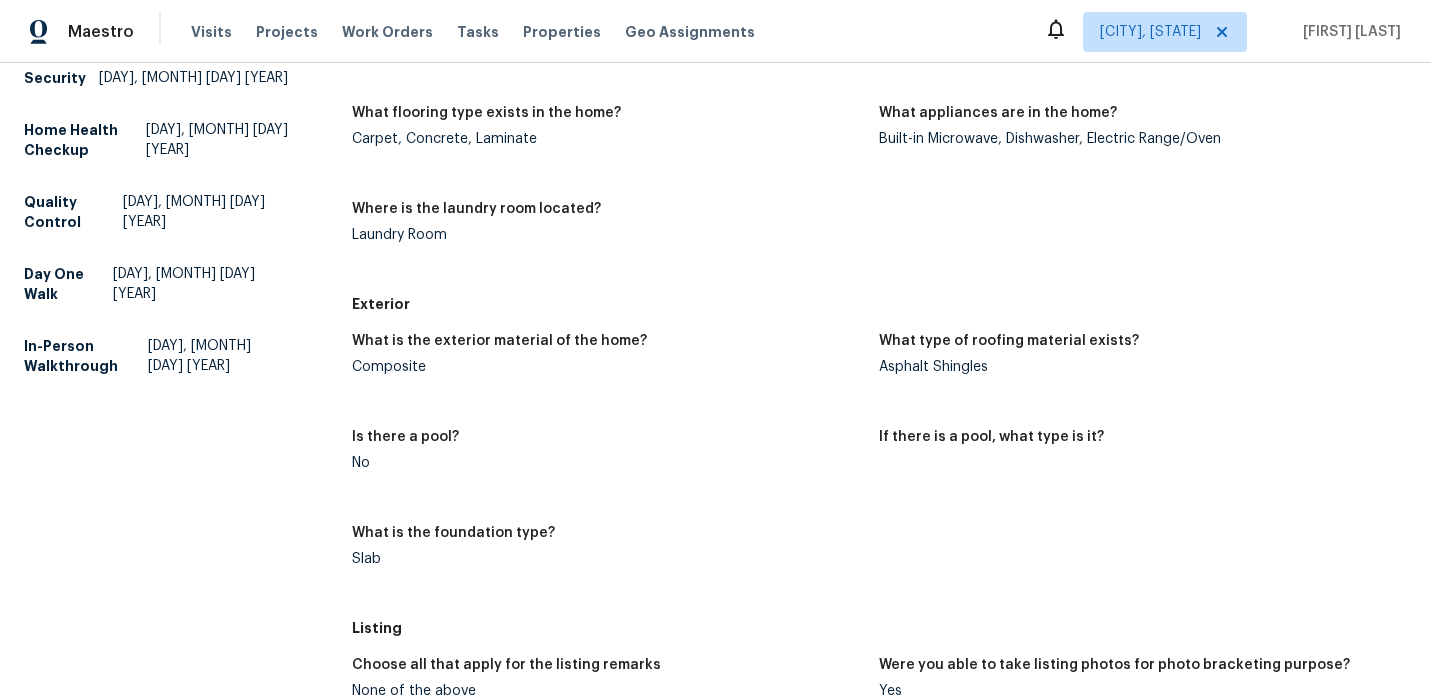 scroll, scrollTop: 796, scrollLeft: 0, axis: vertical 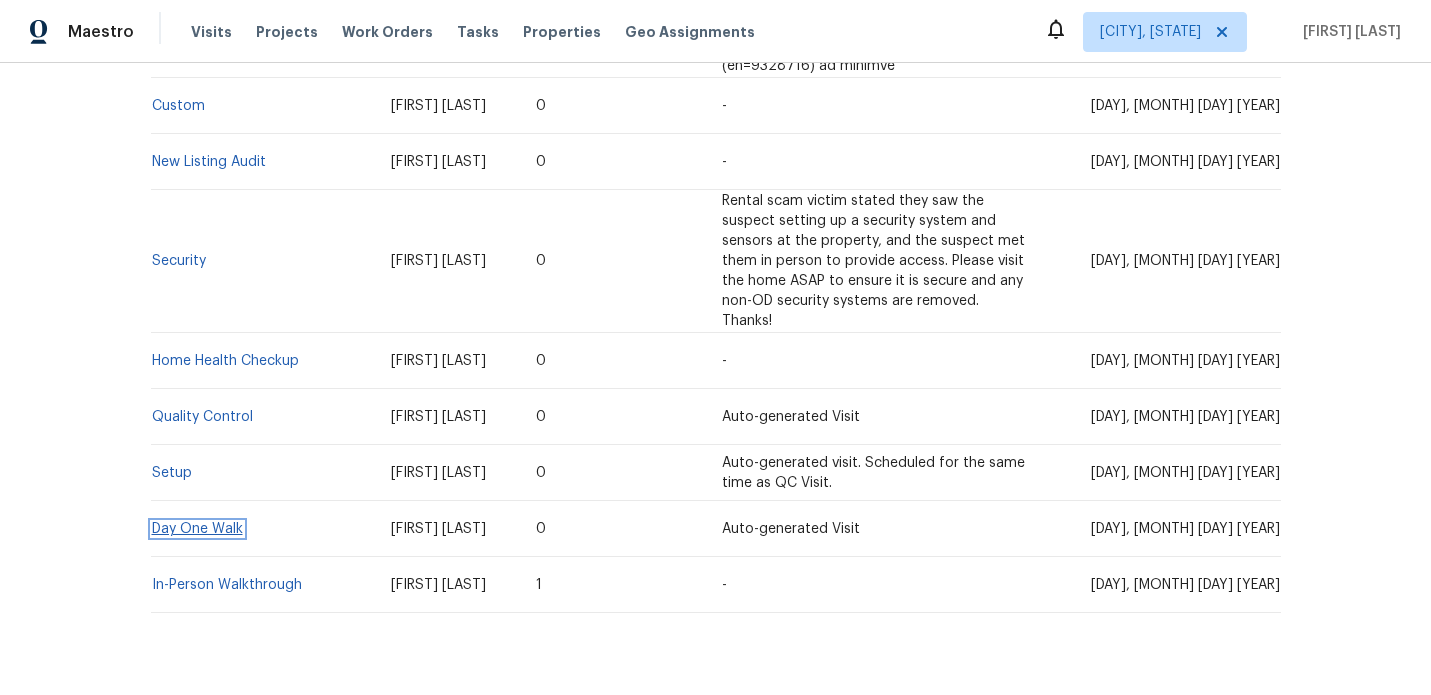 click on "Day One Walk" at bounding box center (197, 529) 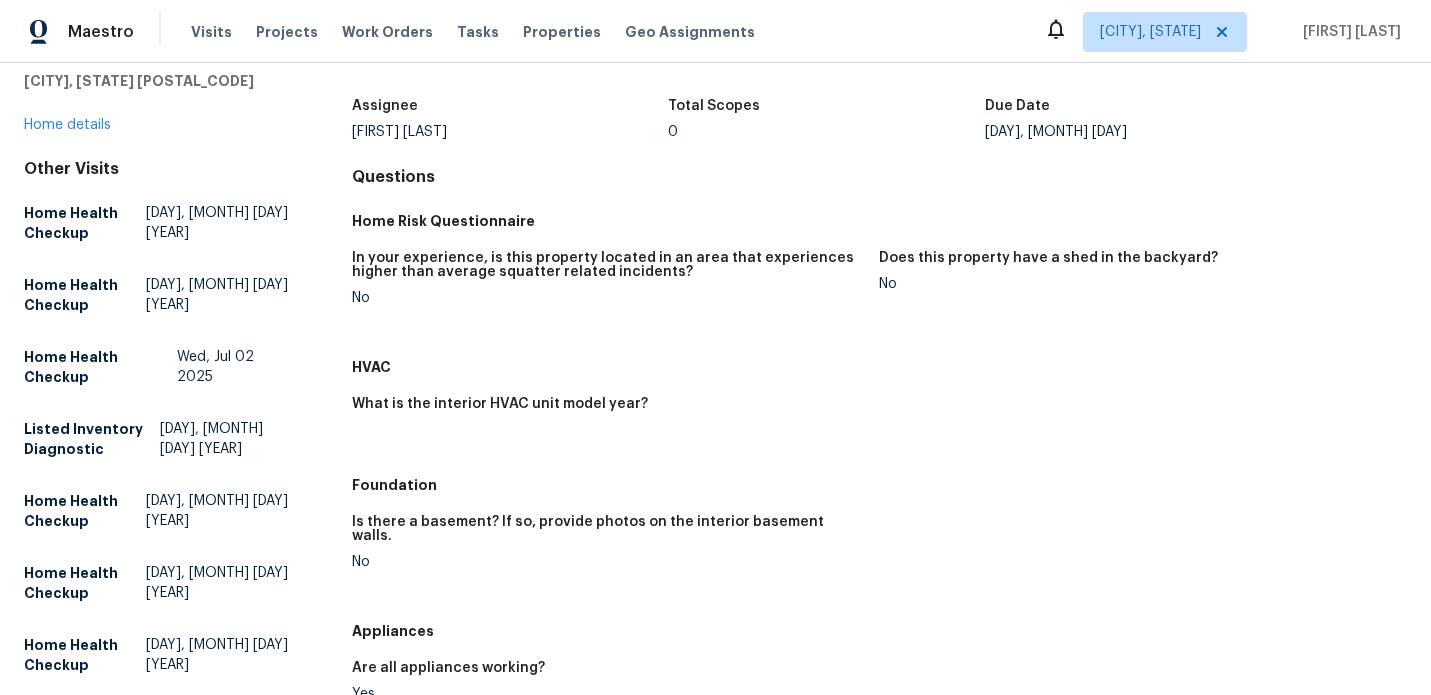 scroll, scrollTop: 0, scrollLeft: 0, axis: both 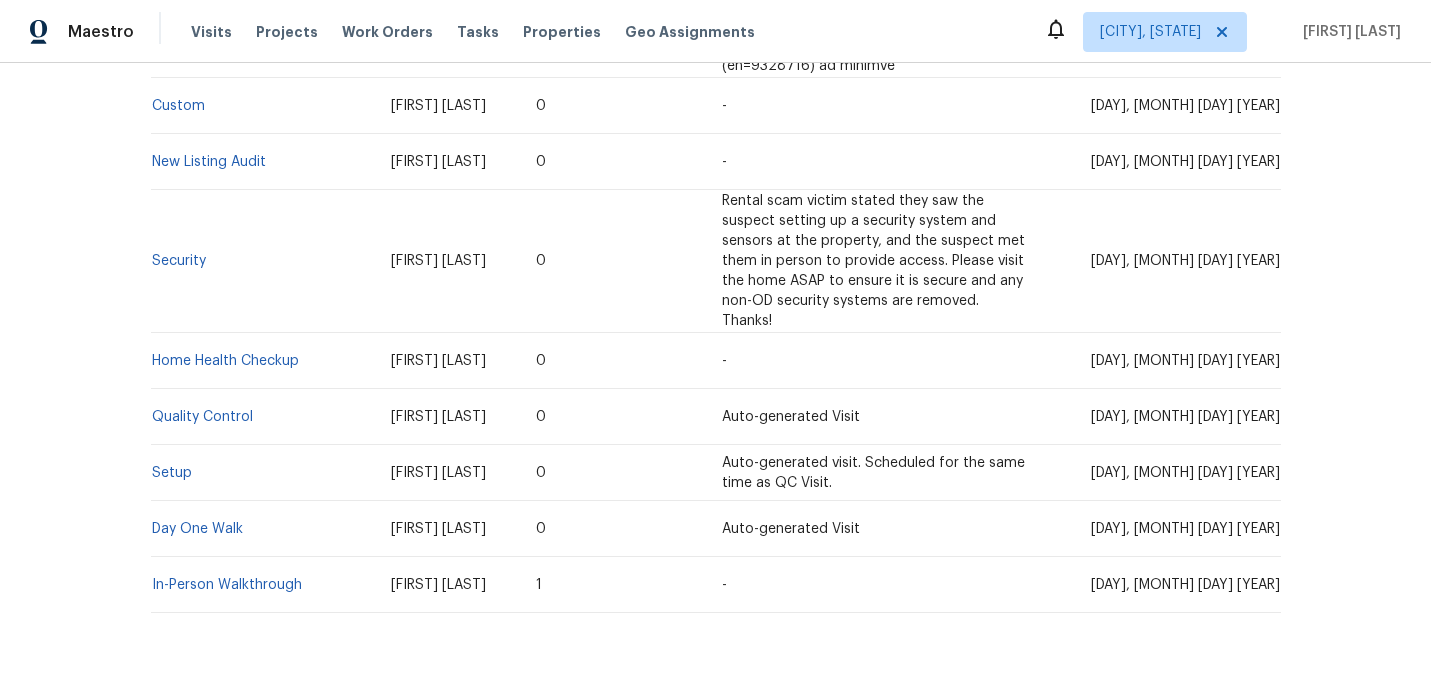 click on "In-Person Walkthrough" at bounding box center (263, 585) 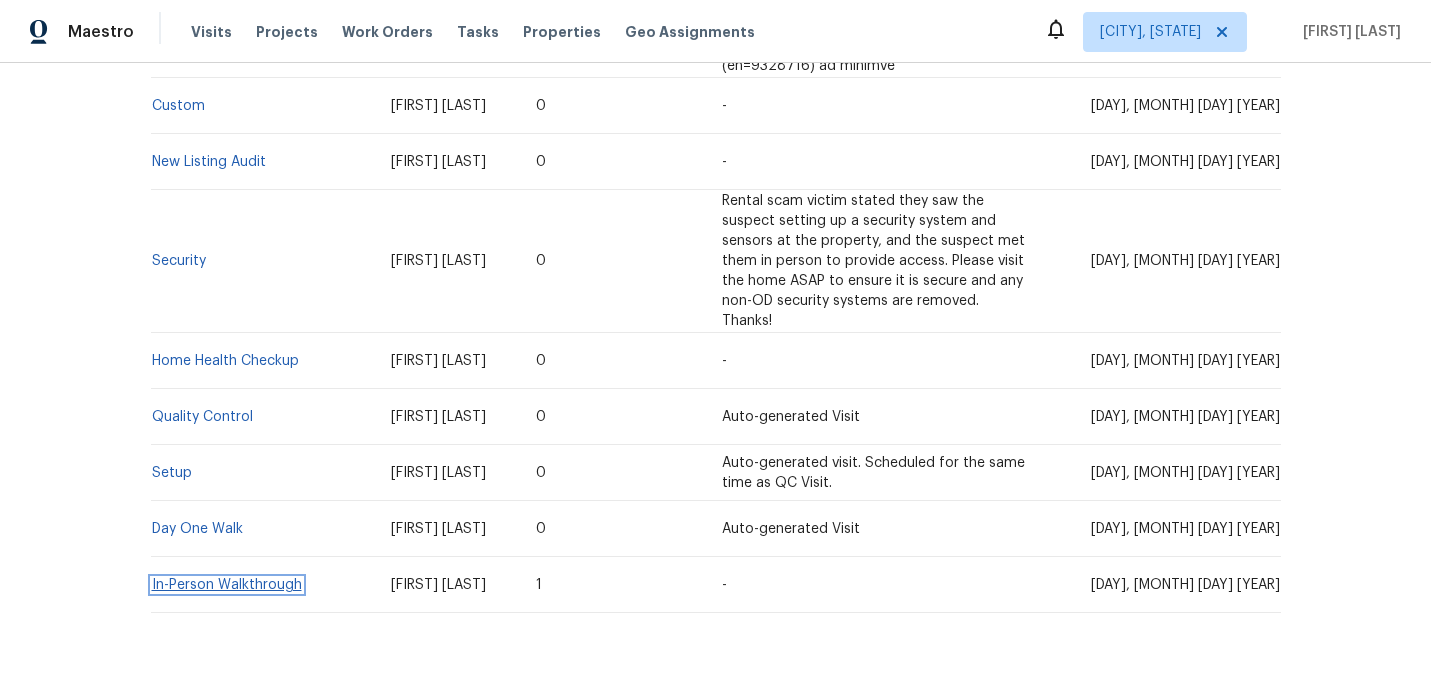 click on "In-Person Walkthrough" at bounding box center [227, 585] 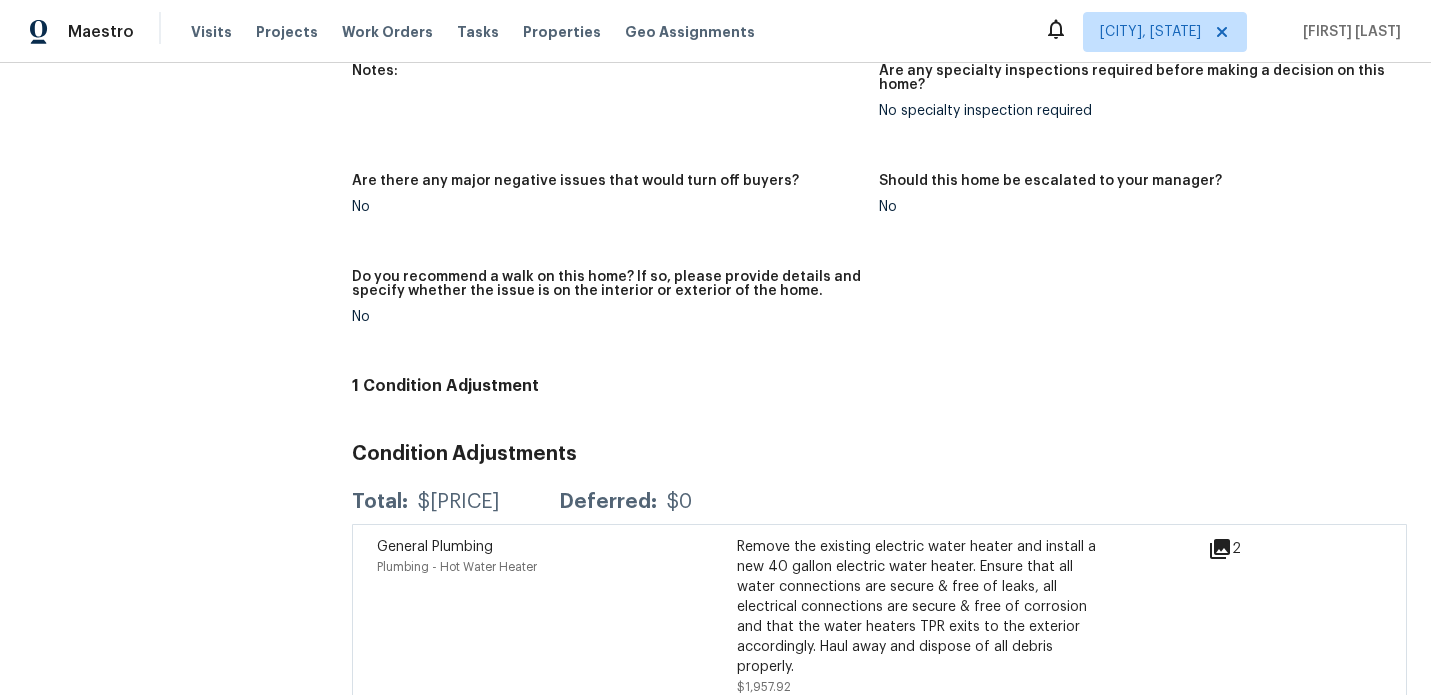 scroll, scrollTop: 4361, scrollLeft: 0, axis: vertical 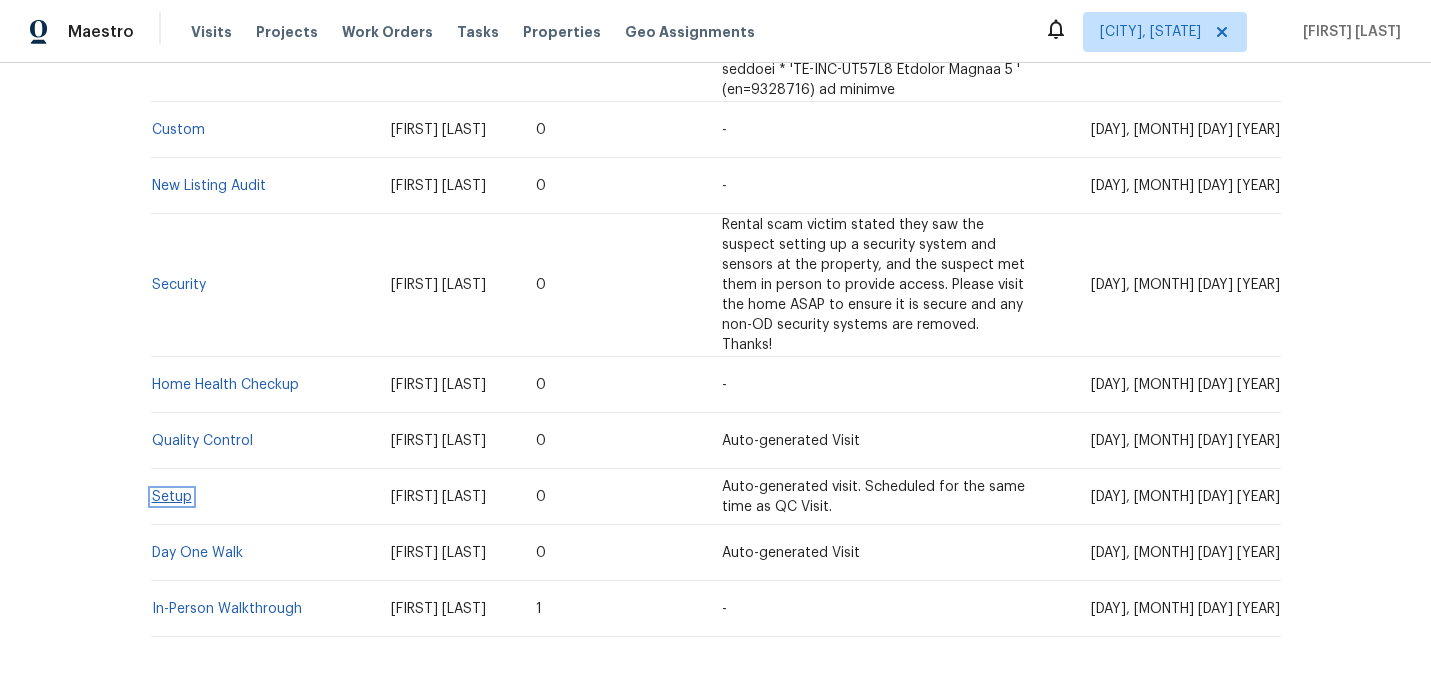 click on "Setup" at bounding box center (172, 497) 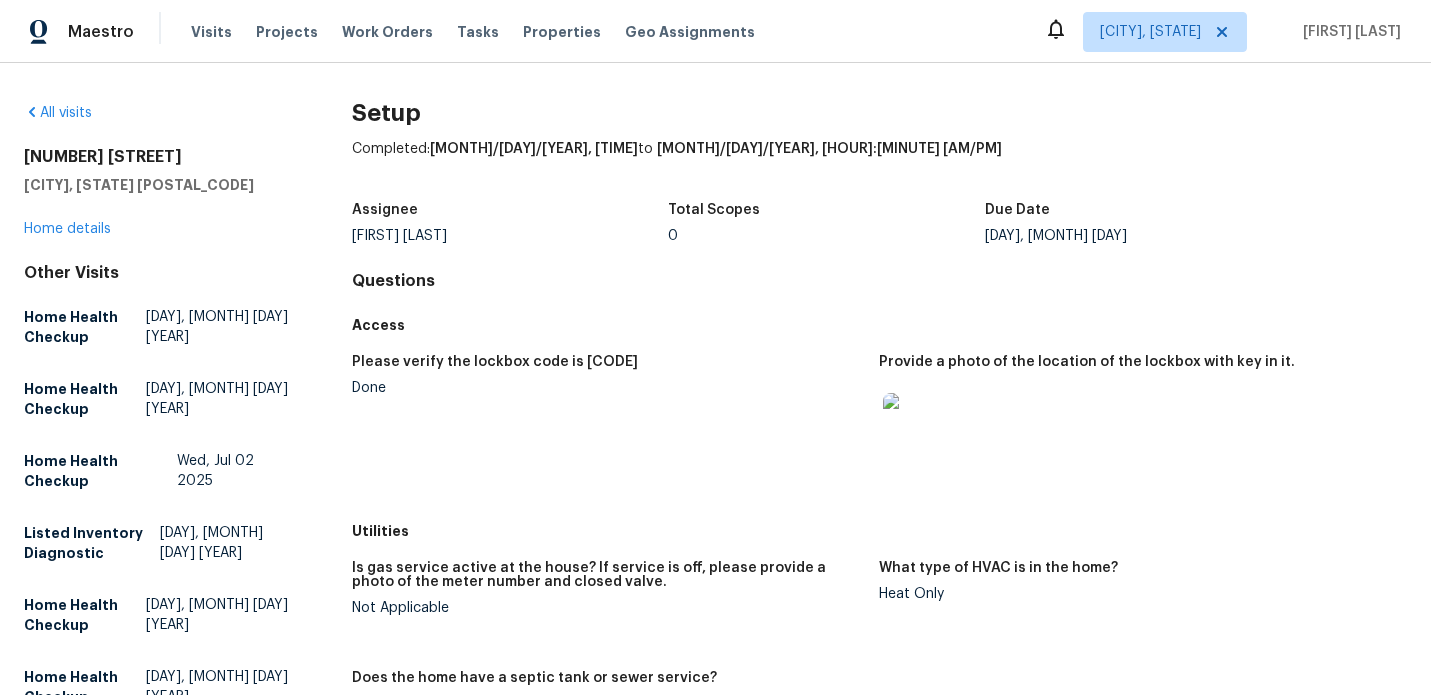 scroll, scrollTop: 17, scrollLeft: 0, axis: vertical 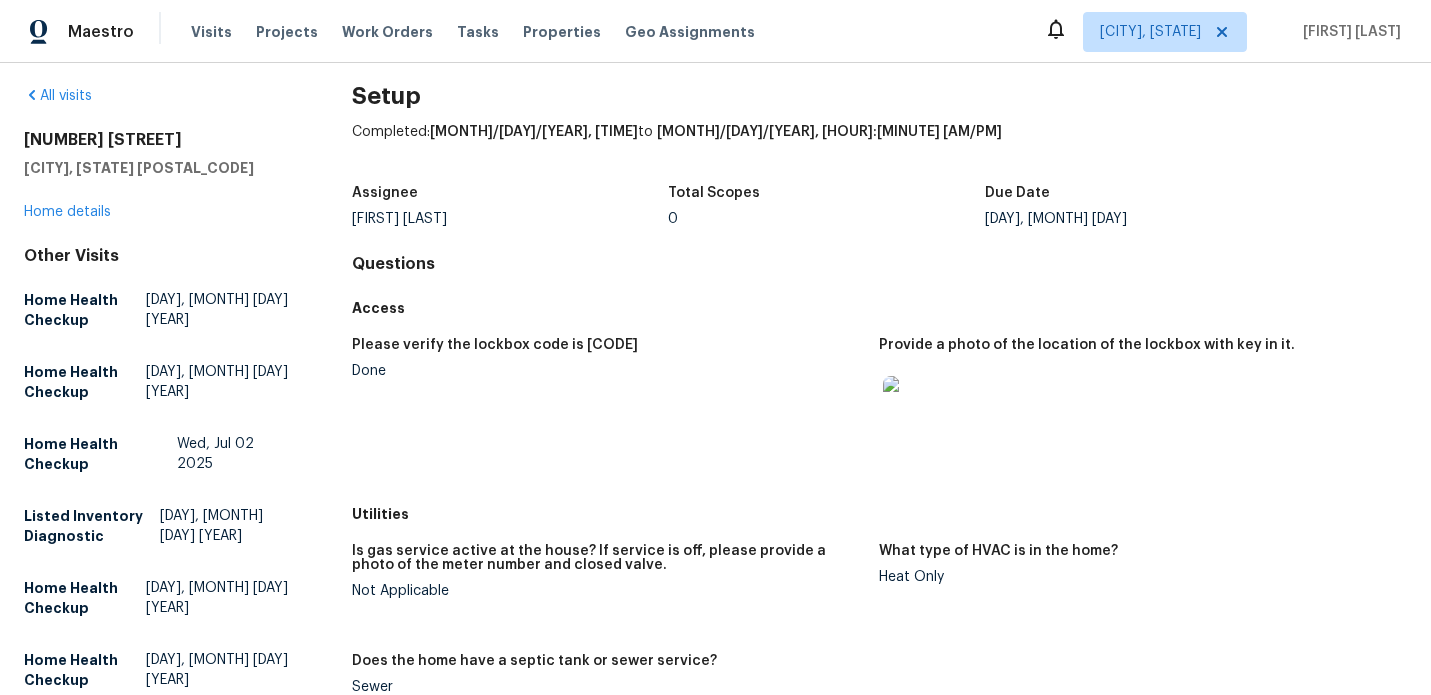 click at bounding box center (915, 408) 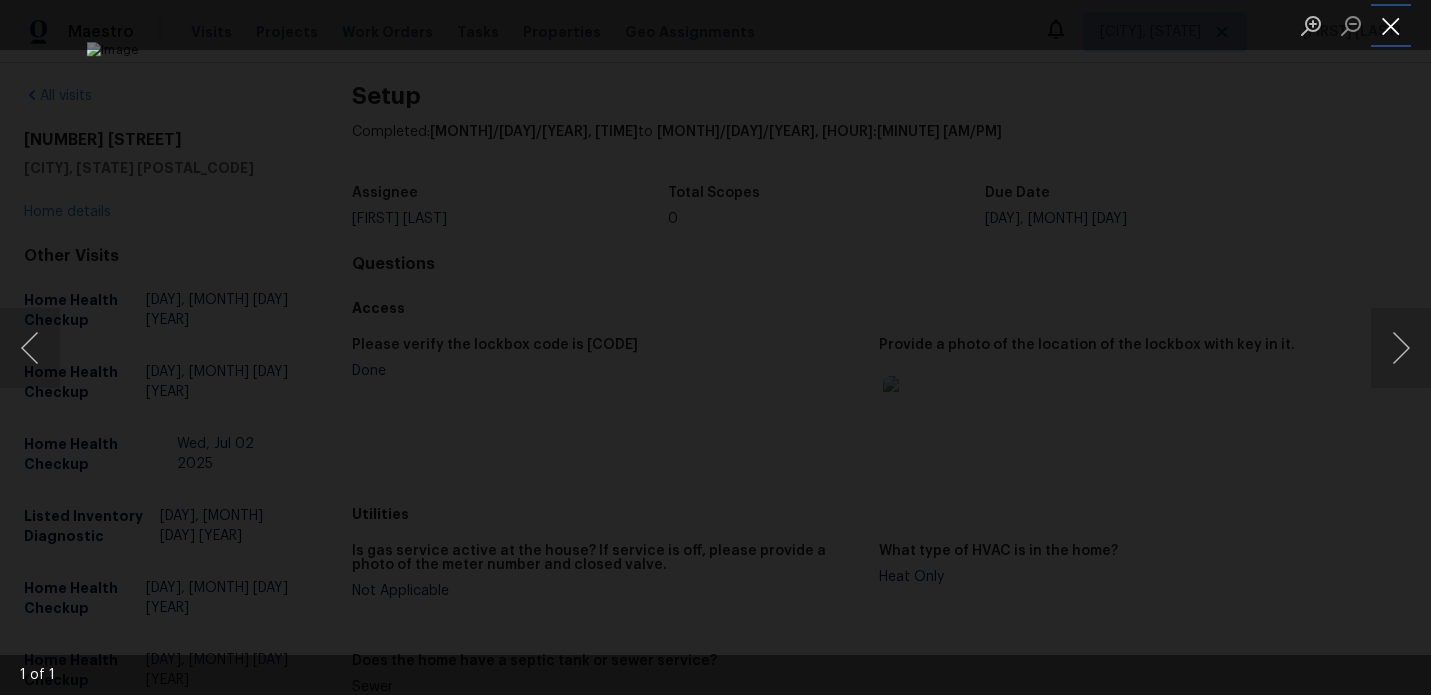 click at bounding box center [1391, 25] 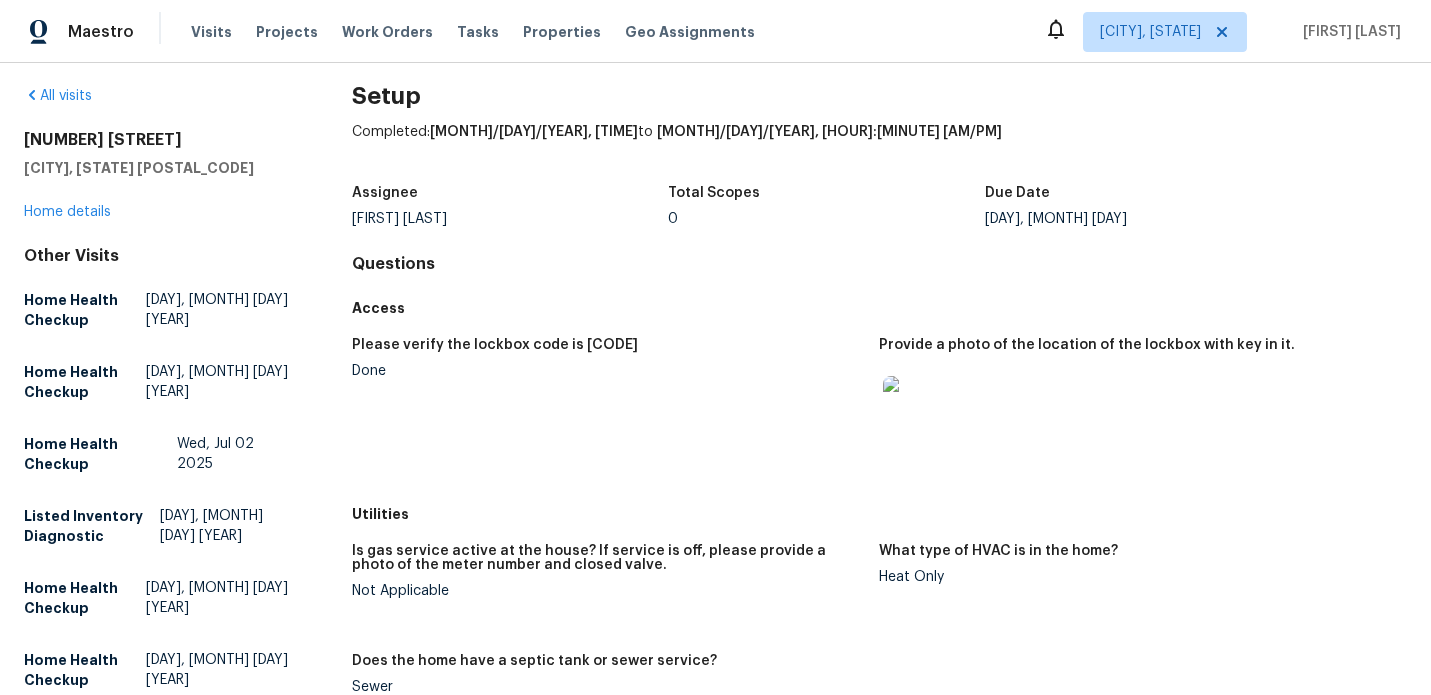 scroll, scrollTop: 40, scrollLeft: 0, axis: vertical 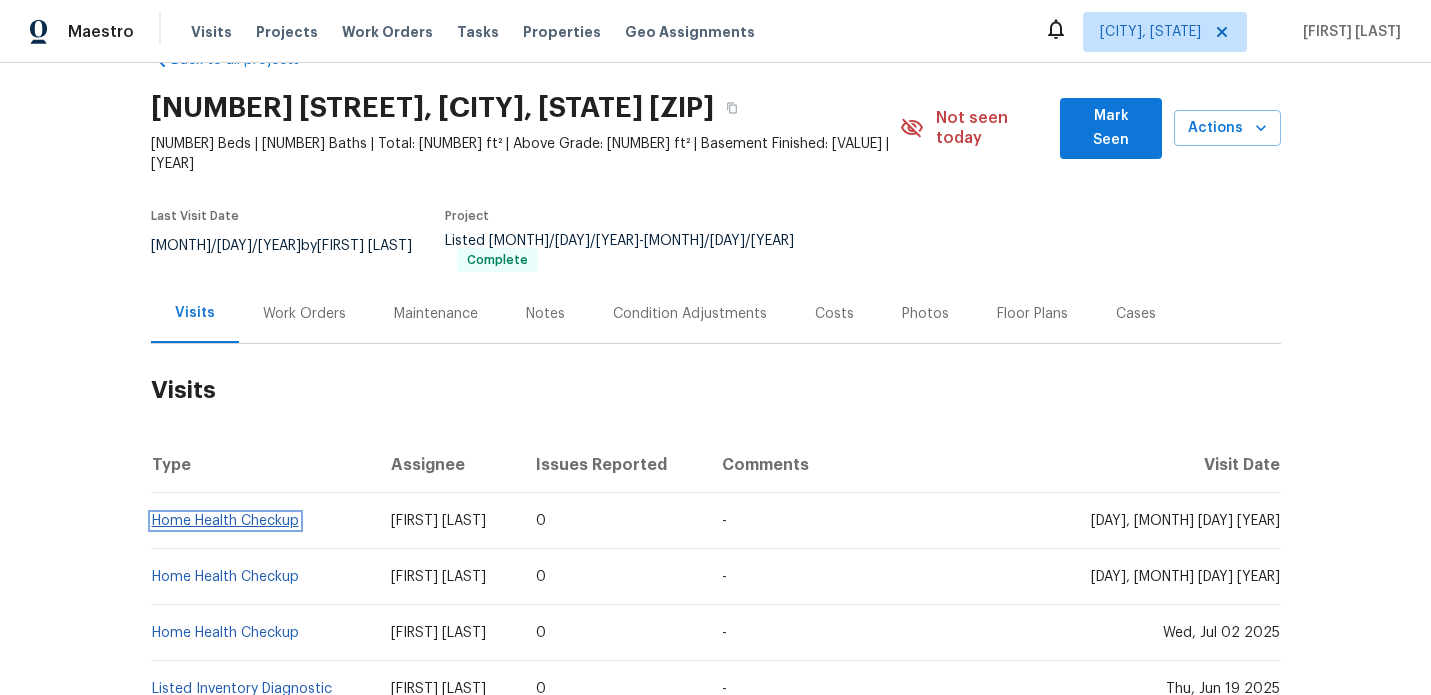 click on "Home Health Checkup" at bounding box center (225, 521) 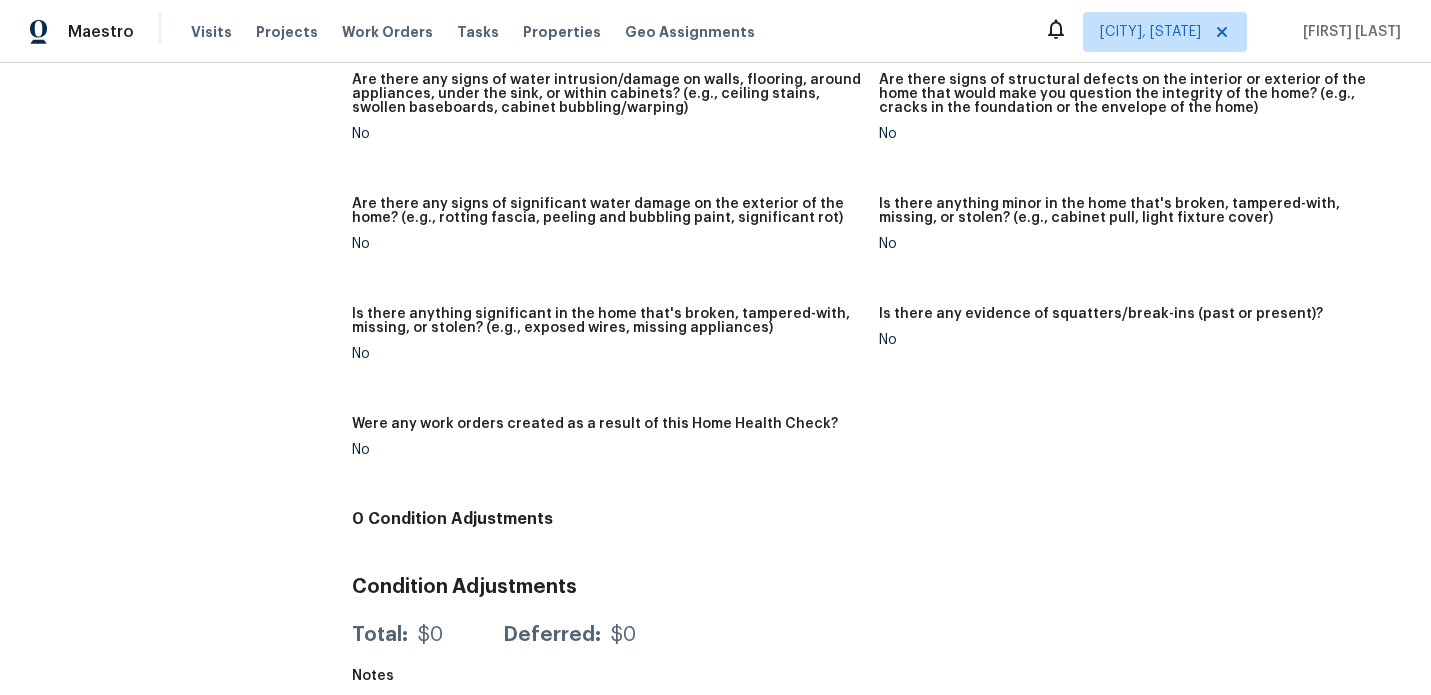 scroll, scrollTop: 1352, scrollLeft: 0, axis: vertical 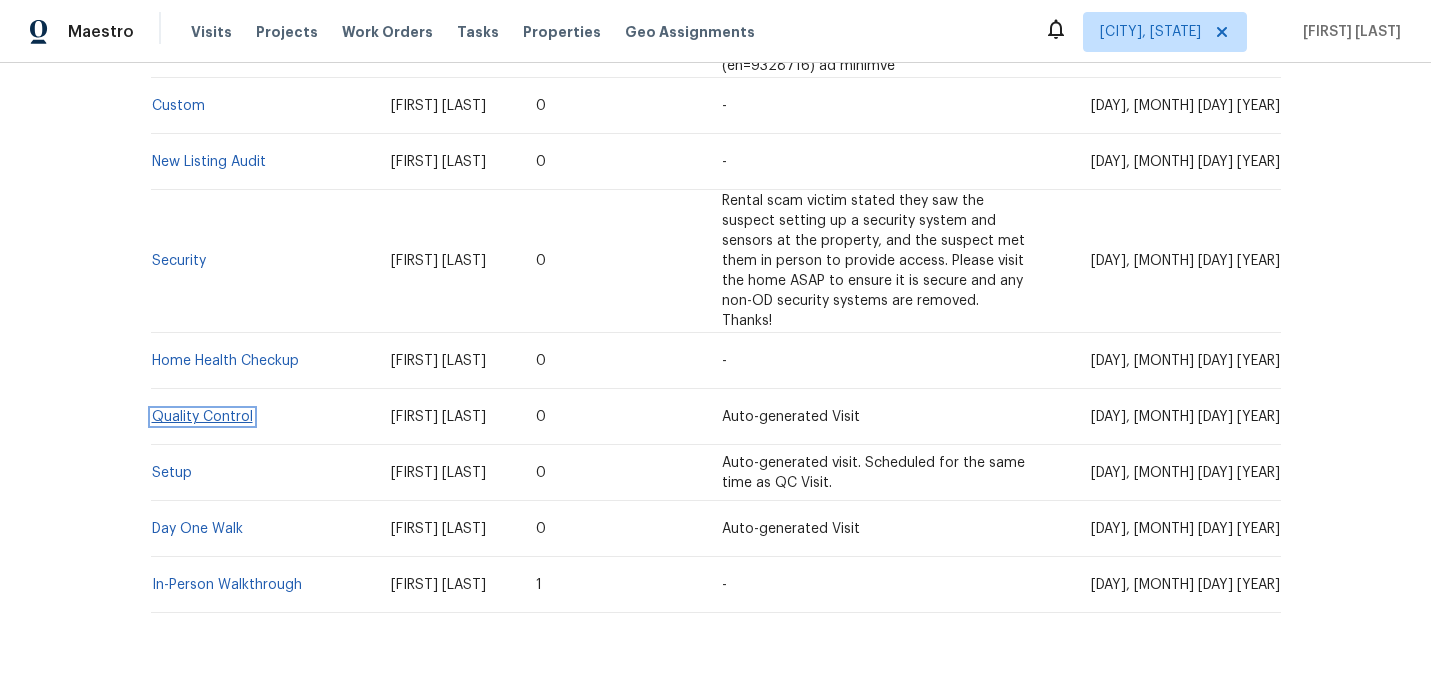 click on "Quality Control" at bounding box center [202, 417] 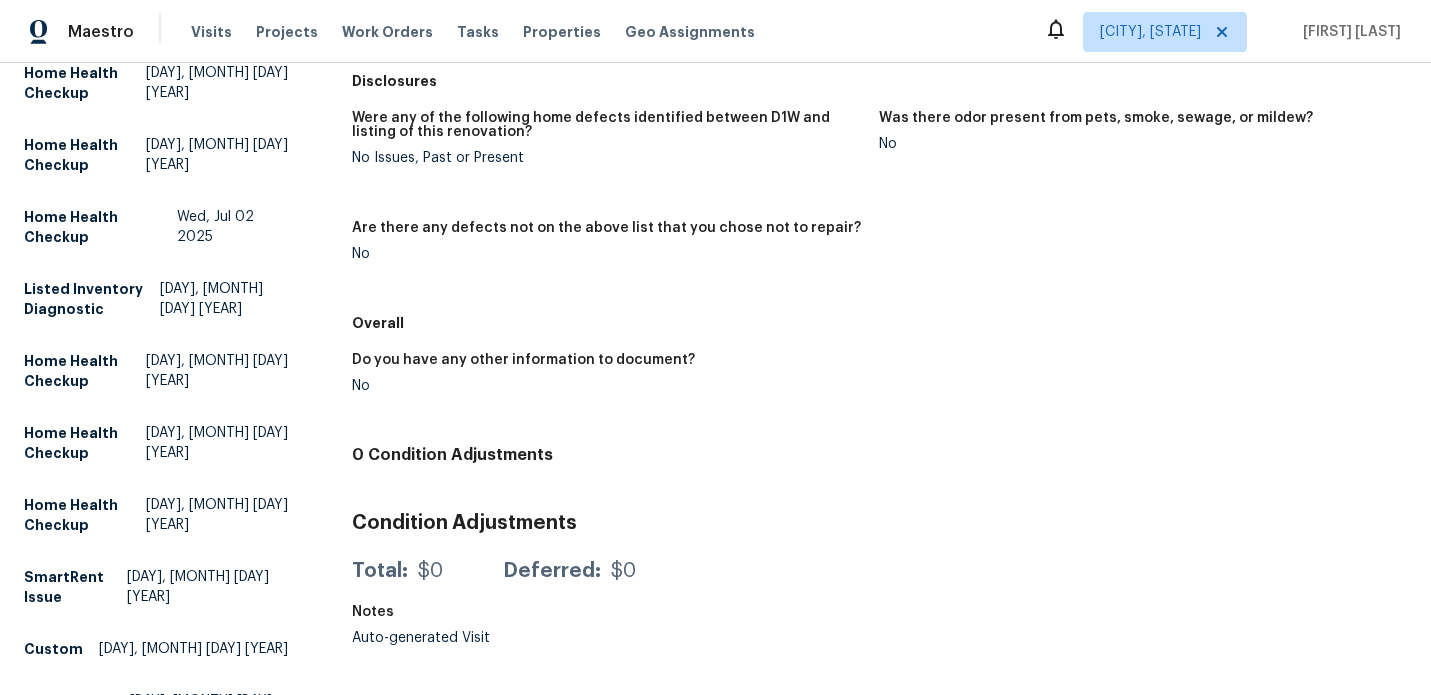 scroll, scrollTop: 319, scrollLeft: 0, axis: vertical 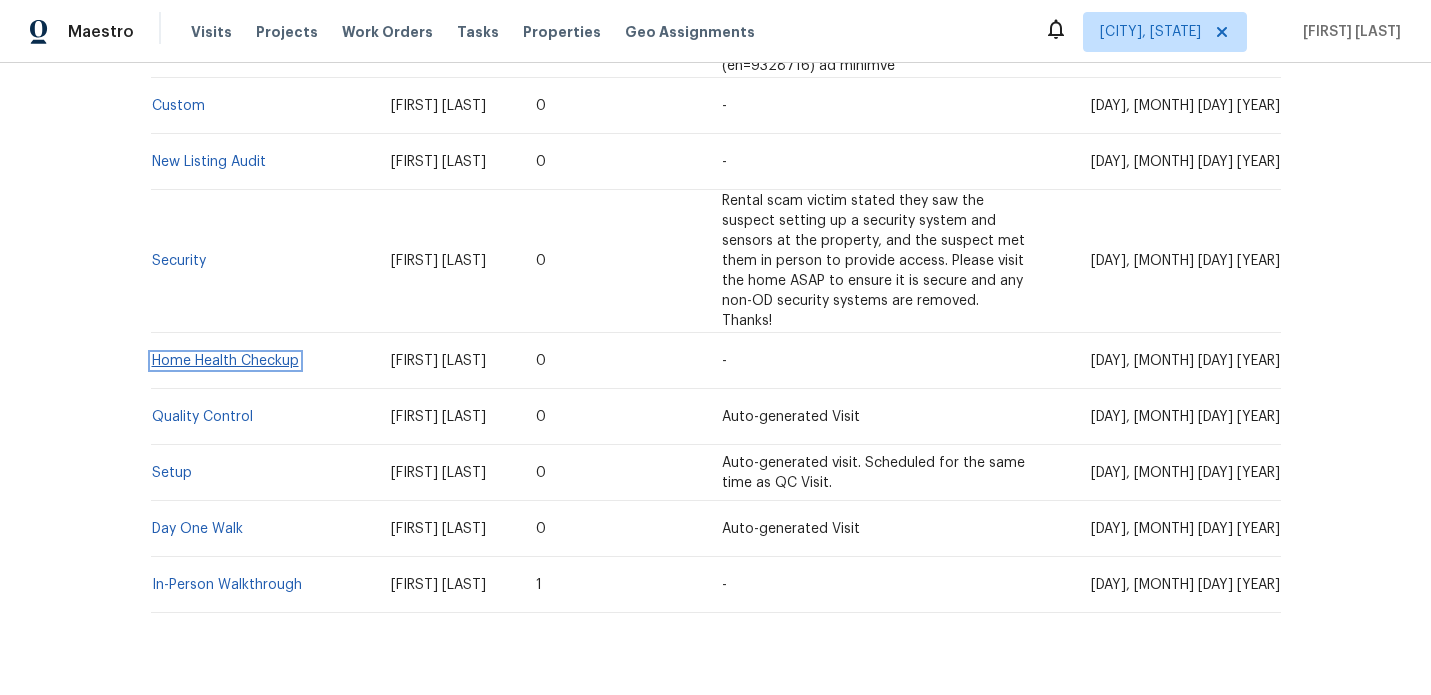 click on "Home Health Checkup" at bounding box center [225, 361] 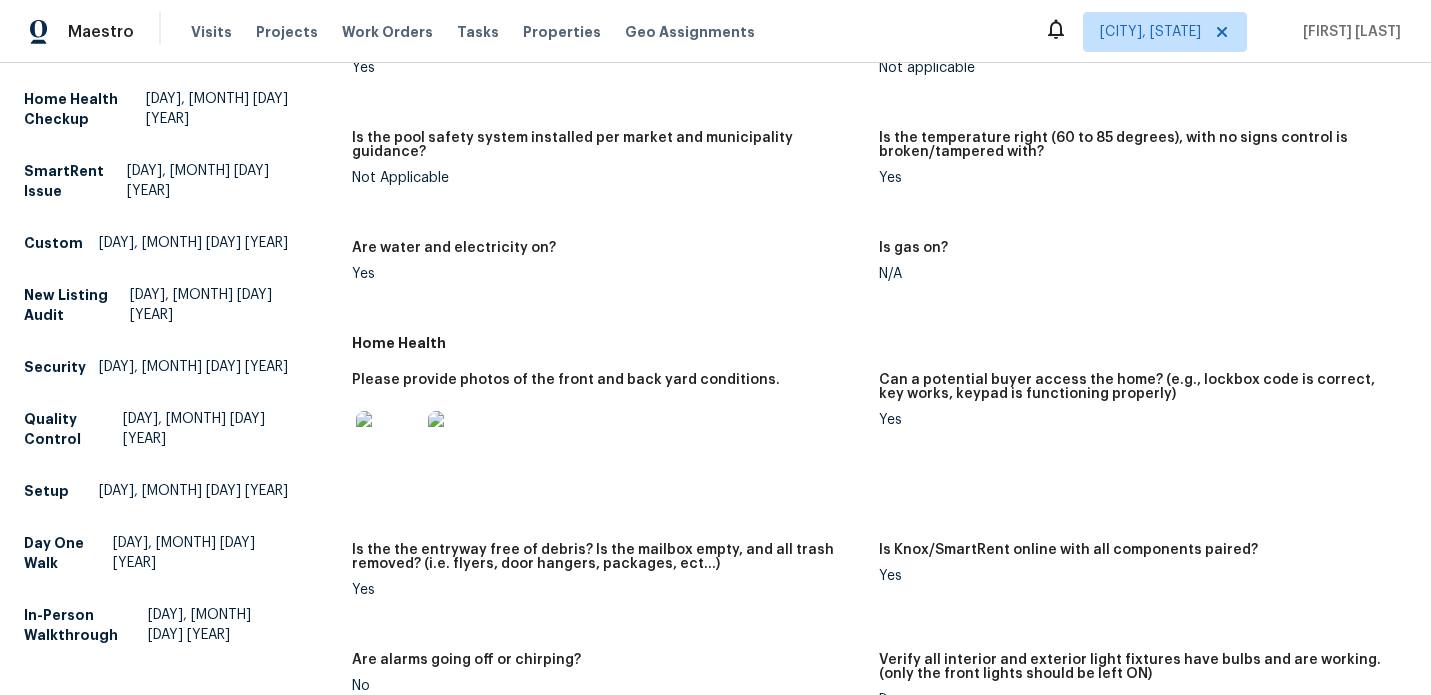 scroll, scrollTop: 669, scrollLeft: 0, axis: vertical 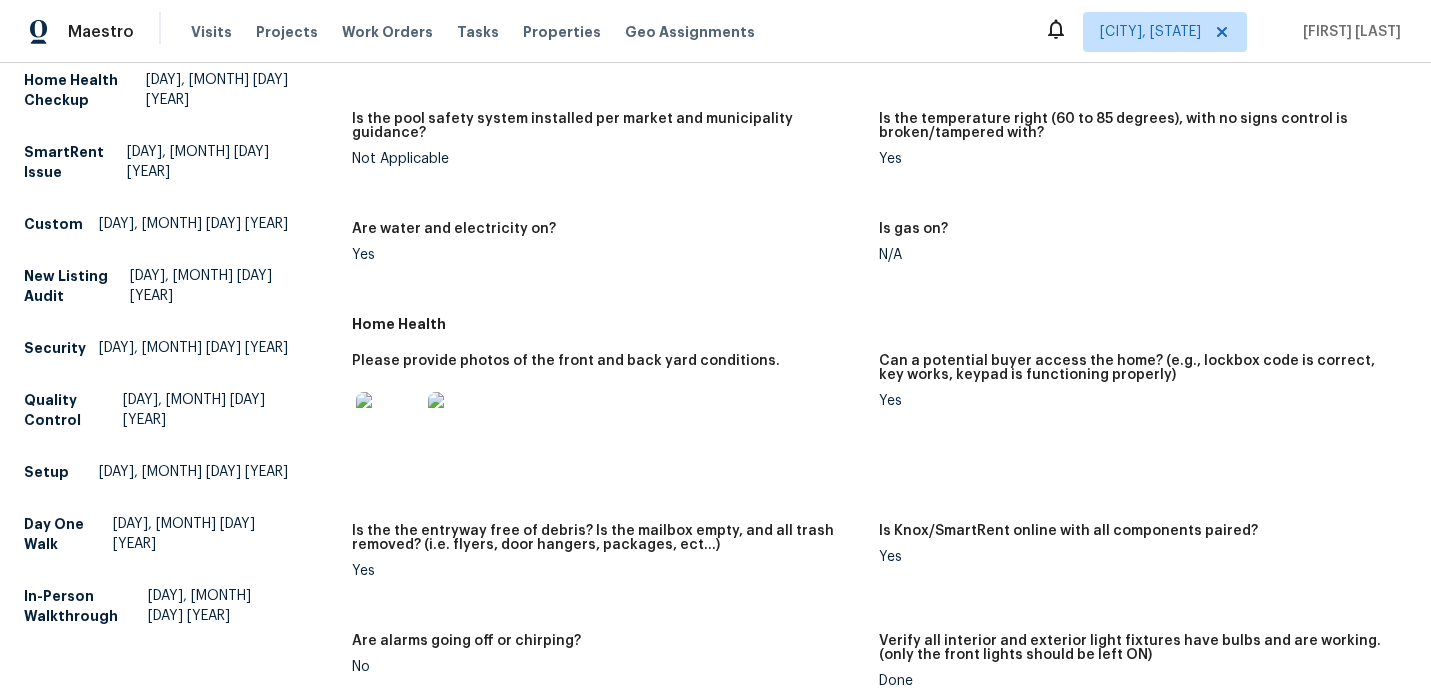 click at bounding box center [388, 424] 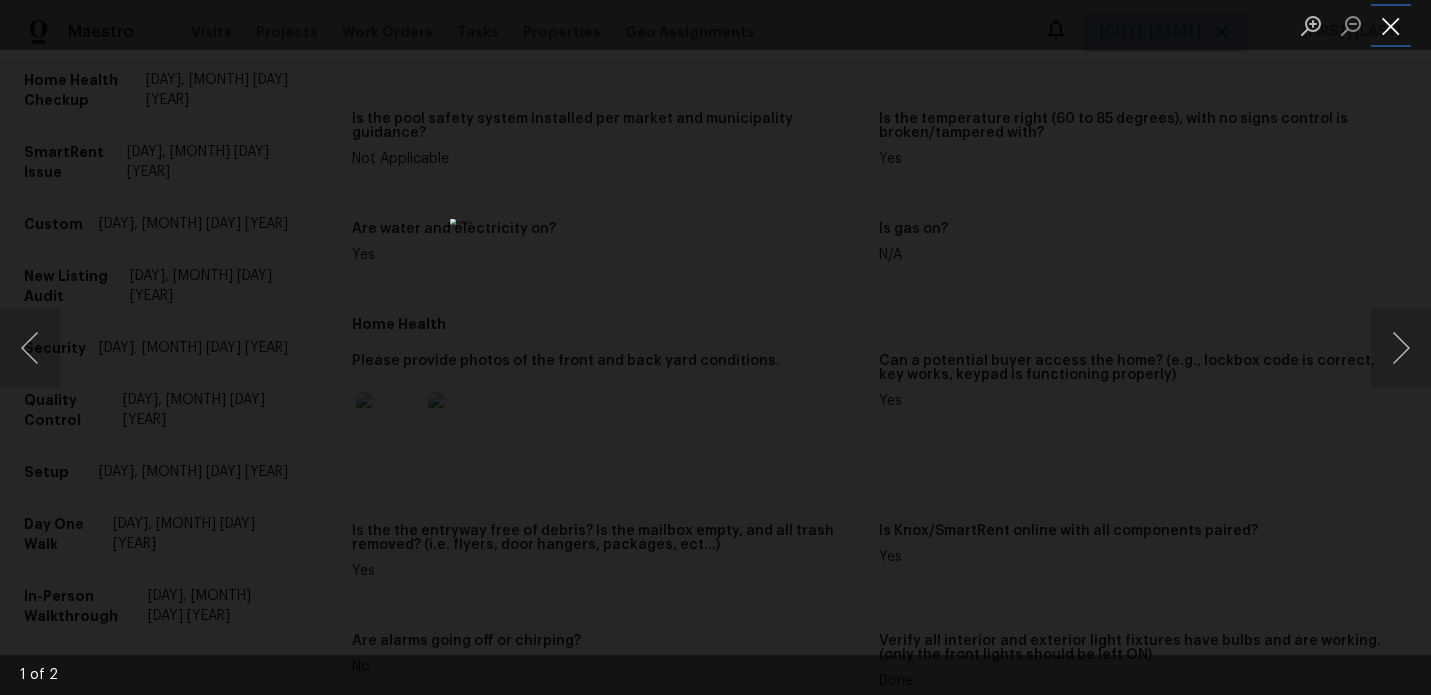 click at bounding box center [1391, 25] 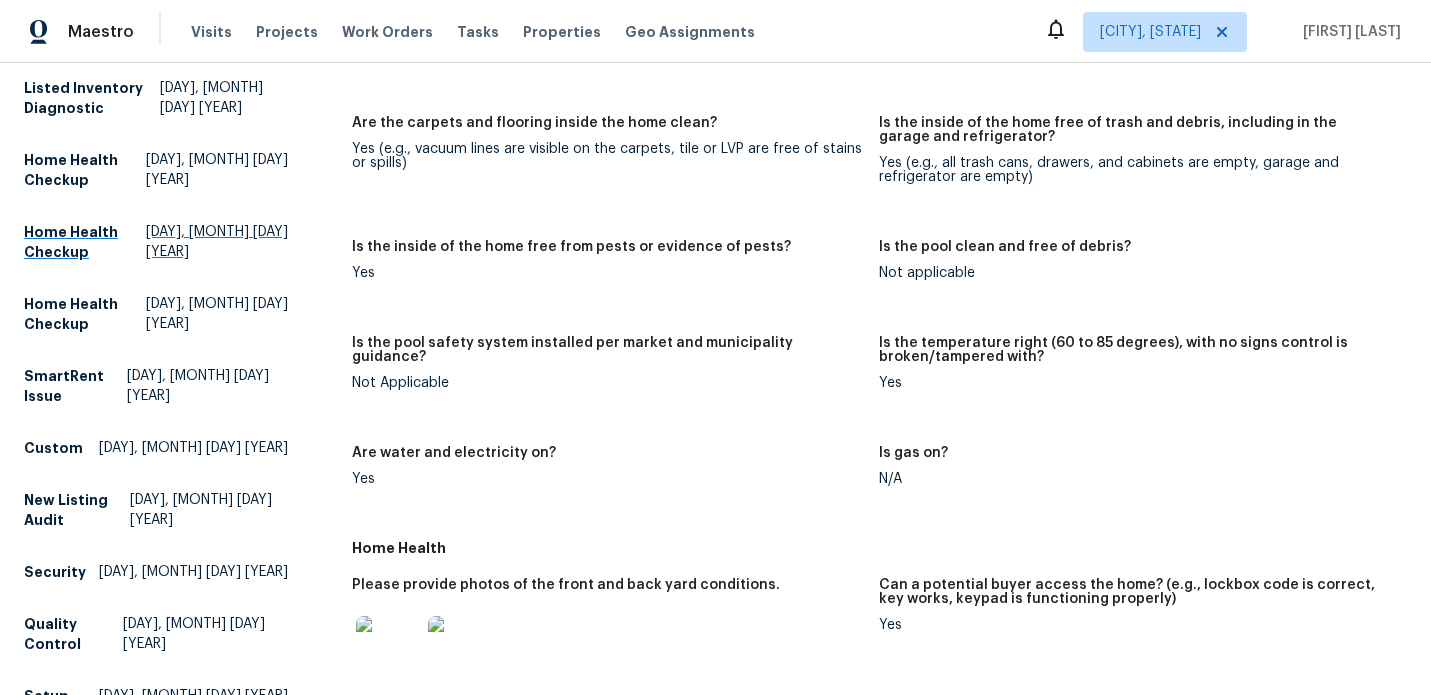 scroll, scrollTop: 559, scrollLeft: 0, axis: vertical 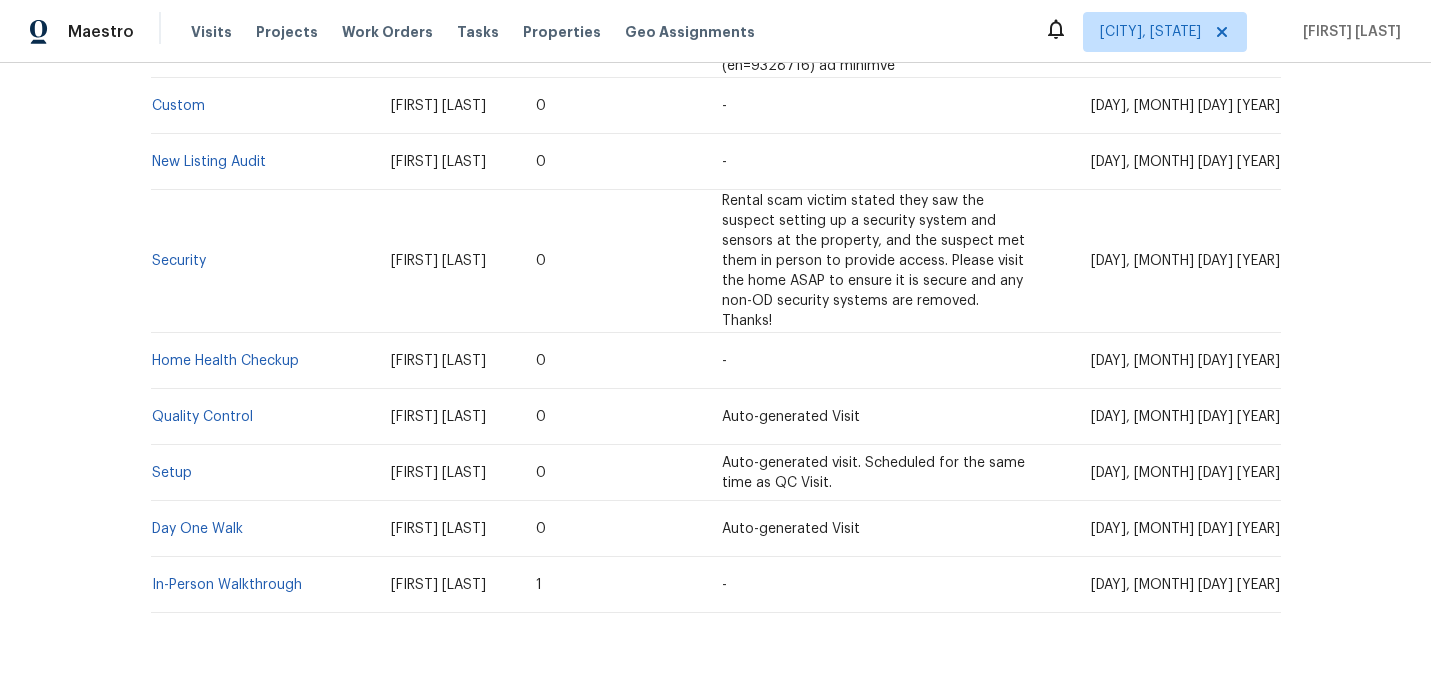 click on "In-Person Walkthrough" at bounding box center [263, 585] 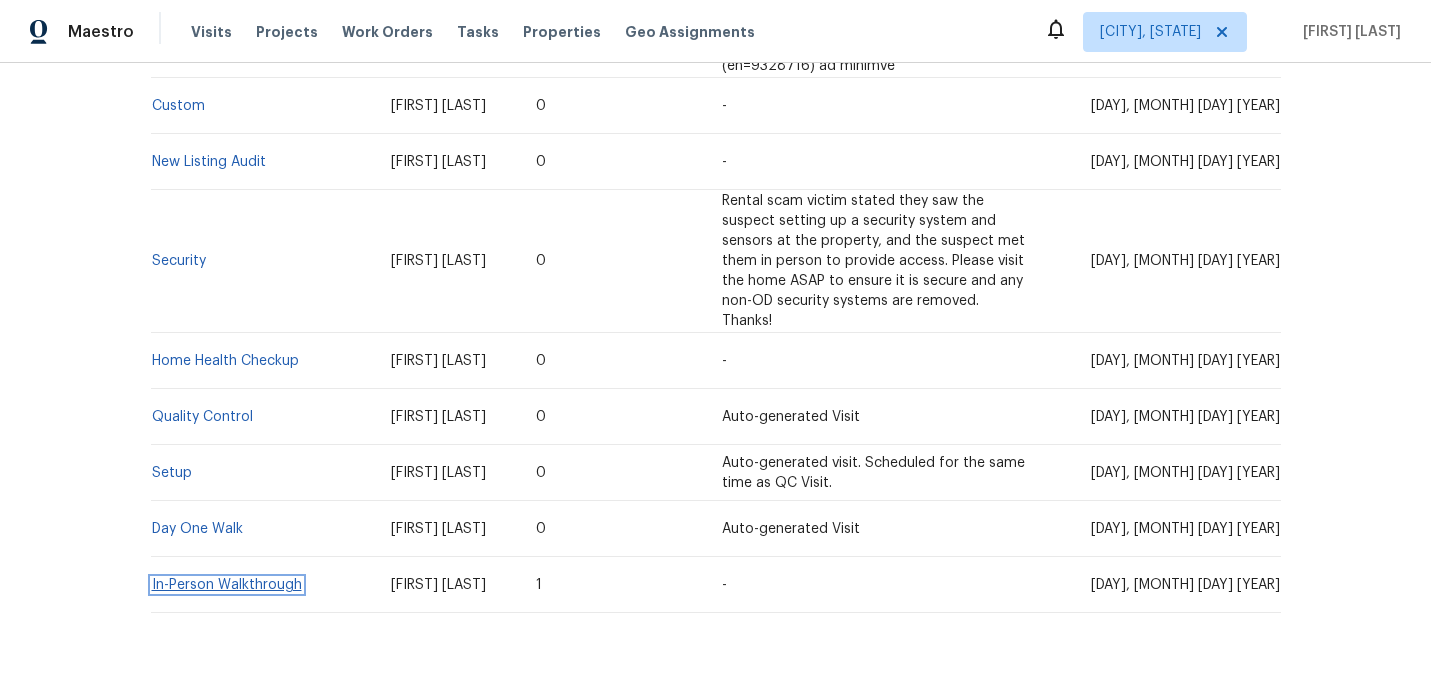 click on "In-Person Walkthrough" at bounding box center (227, 585) 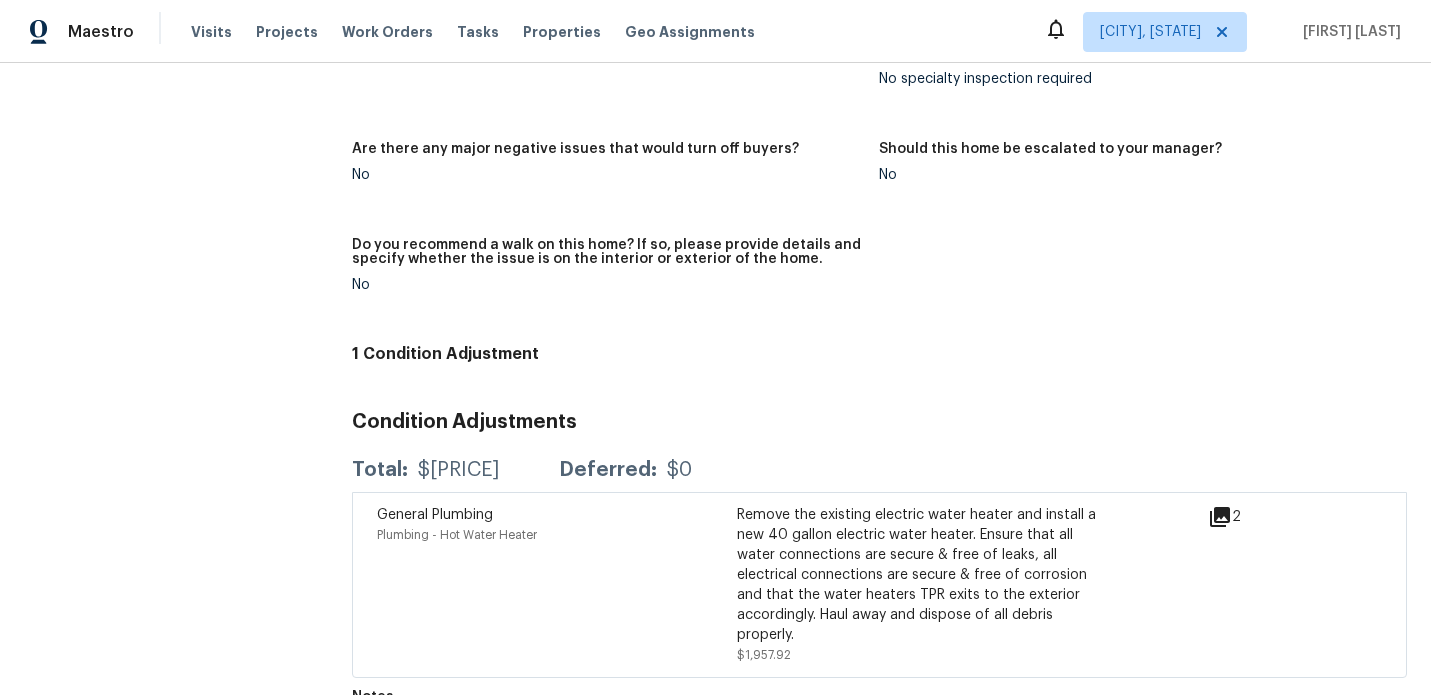 scroll, scrollTop: 4361, scrollLeft: 0, axis: vertical 